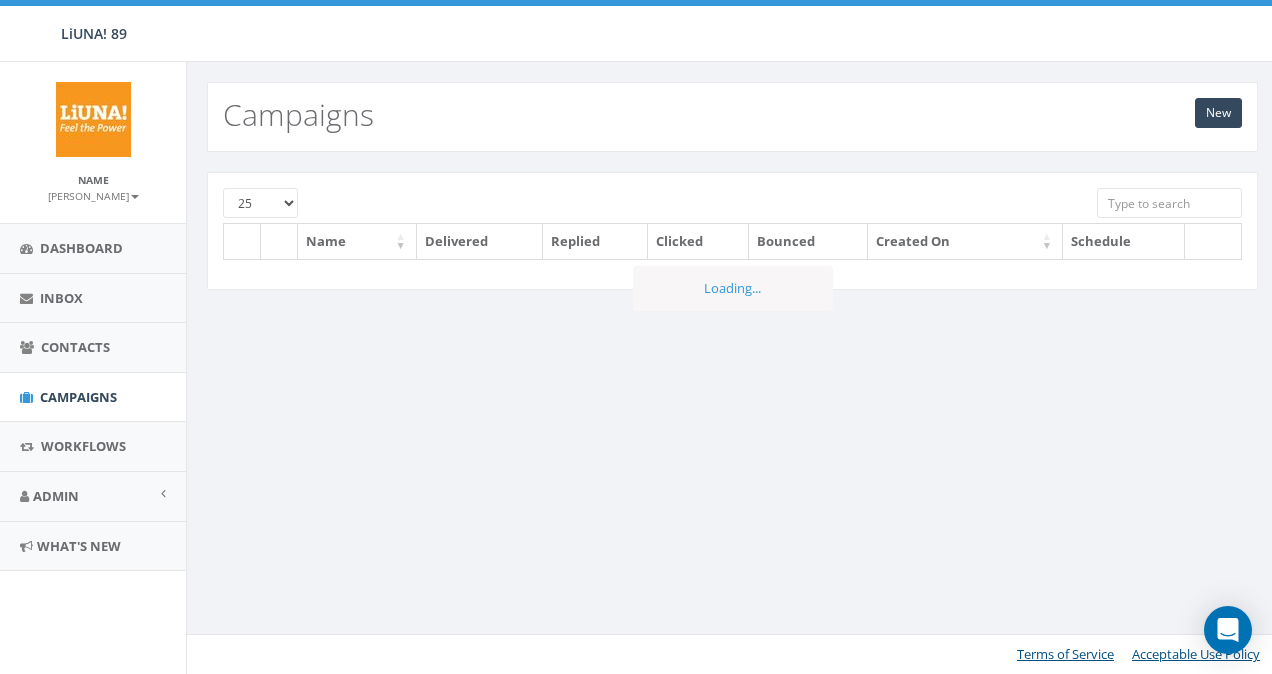 scroll, scrollTop: 0, scrollLeft: 0, axis: both 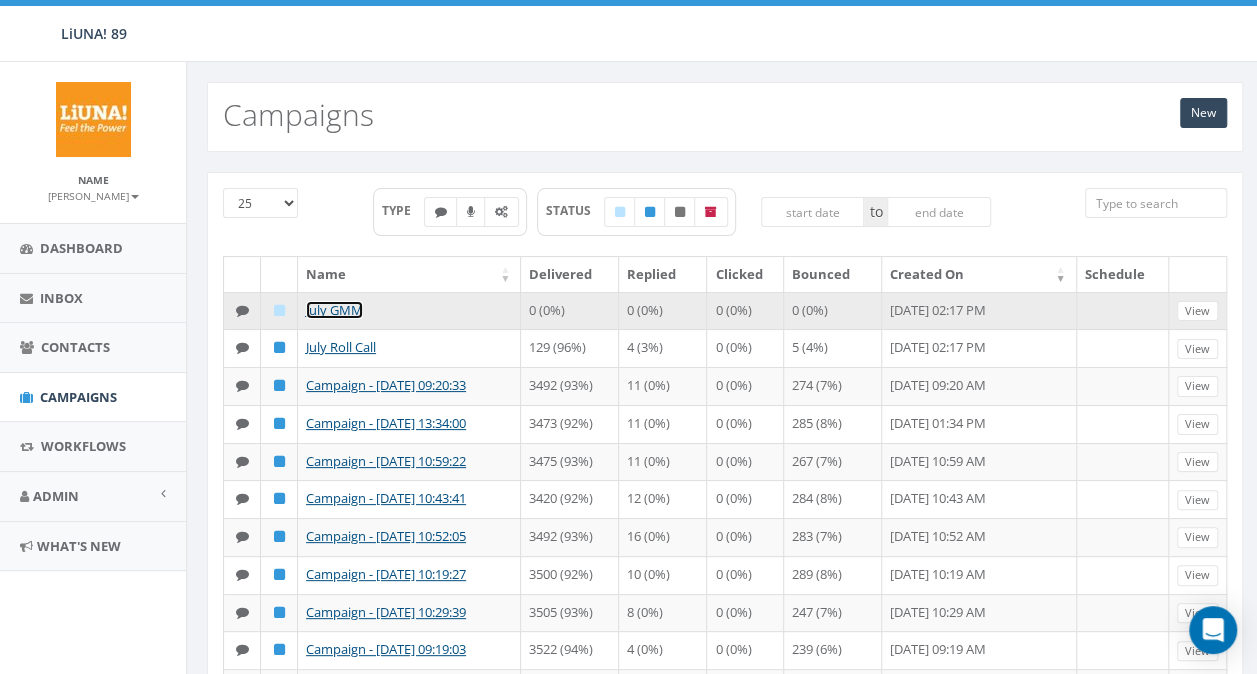 click on "July GMM" at bounding box center (334, 310) 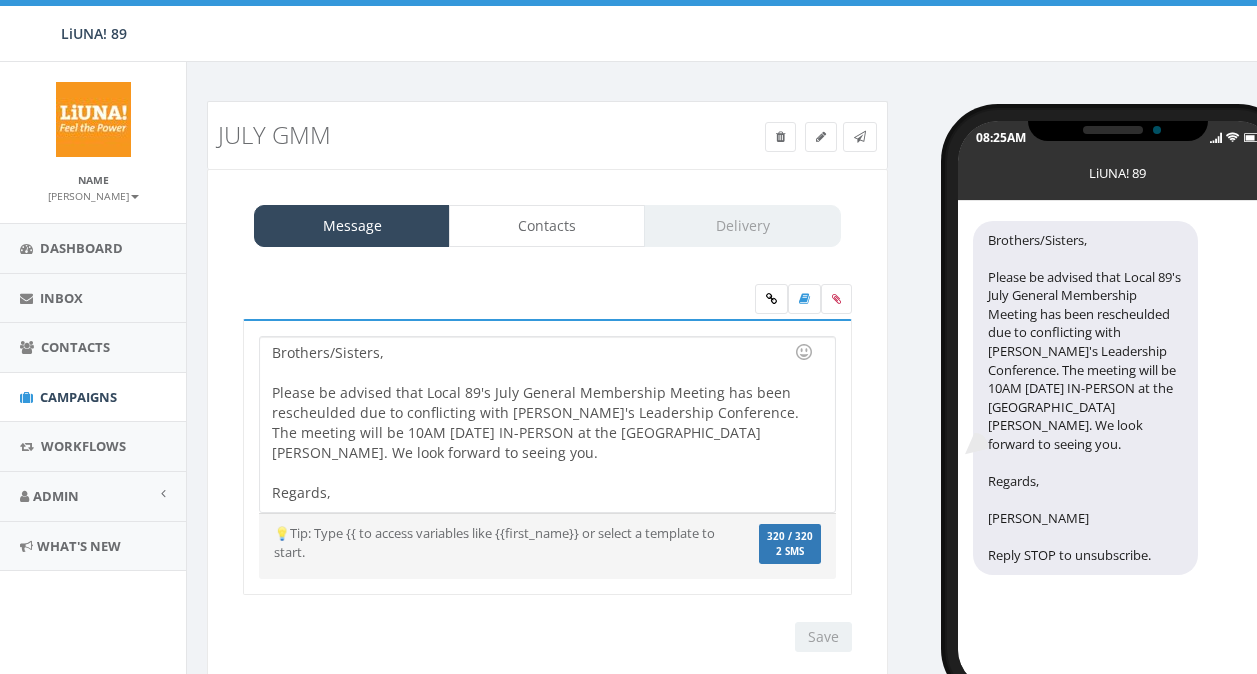 scroll, scrollTop: 0, scrollLeft: 0, axis: both 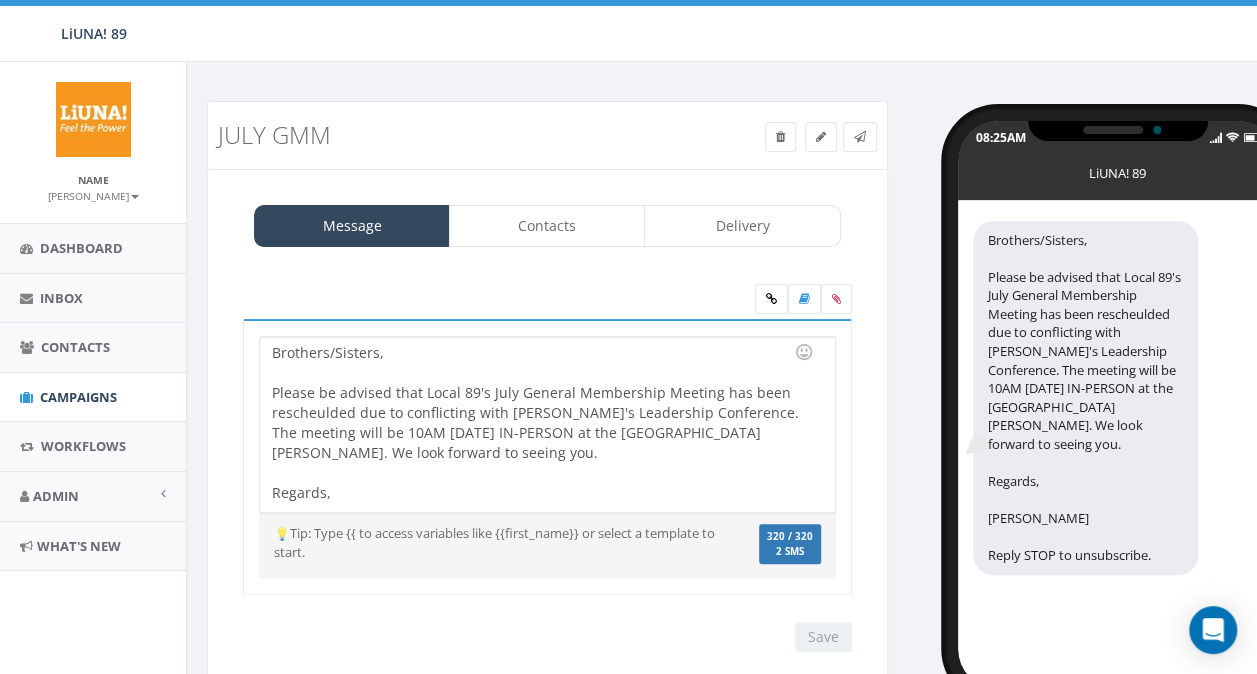 click on "Message Contacts Delivery Brothers/Sisters,
Please be advised that Local 89's July General Membership Meeting has been rescheulded due to conflicting with LIUNA's Leadership Conference. The meeting will be 10AM July 26th IN-PERSON at the San Diego Hall. We look forward to seeing you.
Regards,
Valentine R. Macedo
Reply STOP to unsubscribe. Brothers/Sisters,  Please be advised that Local 89's July General Membership Meeting has been rescheulded due to conflicting with LIUNA's Leadership Conference. The meeting will be 10AM July 26th IN-PERSON at the San Diego Hall. We look forward to seeing you.  Regards, Valentine R. Macedo Recent Smileys & People Animals & Nature Food & Drink Activity Travel & Places Objects Symbols Flags Diversity Diversity Diversity Diversity Diversity 💡Tip: Type {{ to access variables like {{first_name}} or select a template to start. We recommend adding an image to MMS messages. An invisible pixel may be attached to improve delivery. 320 / 320 2 SMS SMS Save   Next   Add Contacts" at bounding box center (547, 429) 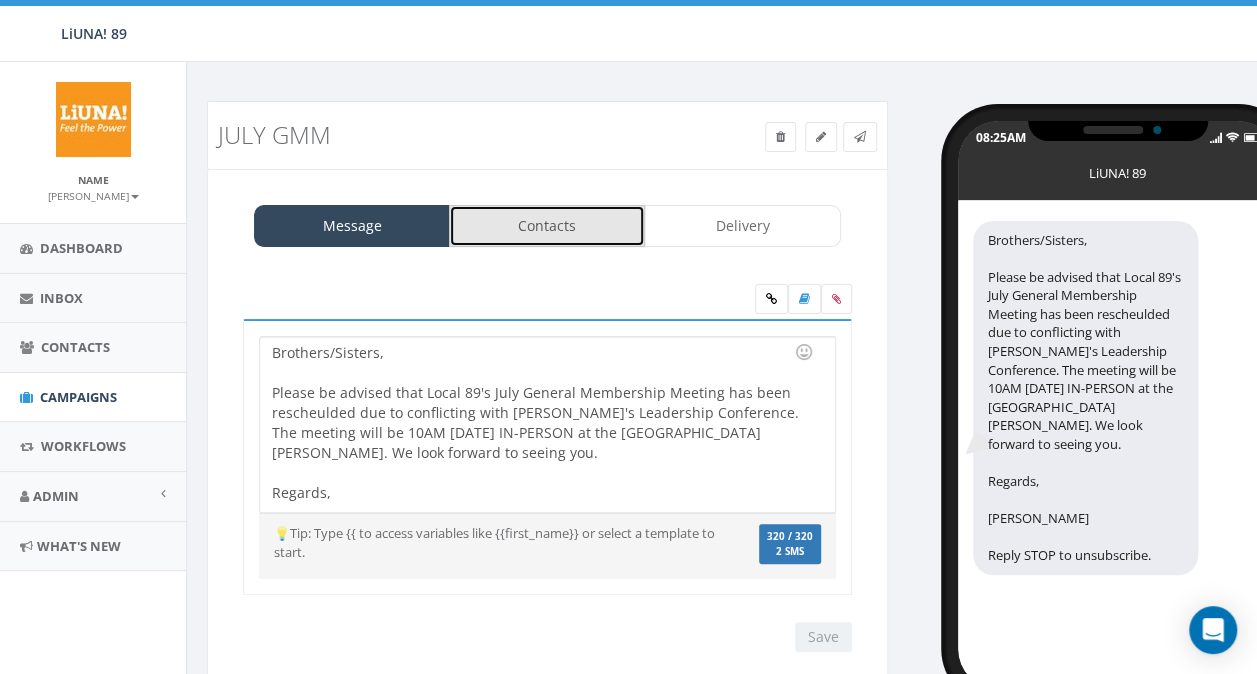 click on "Contacts" at bounding box center (547, 226) 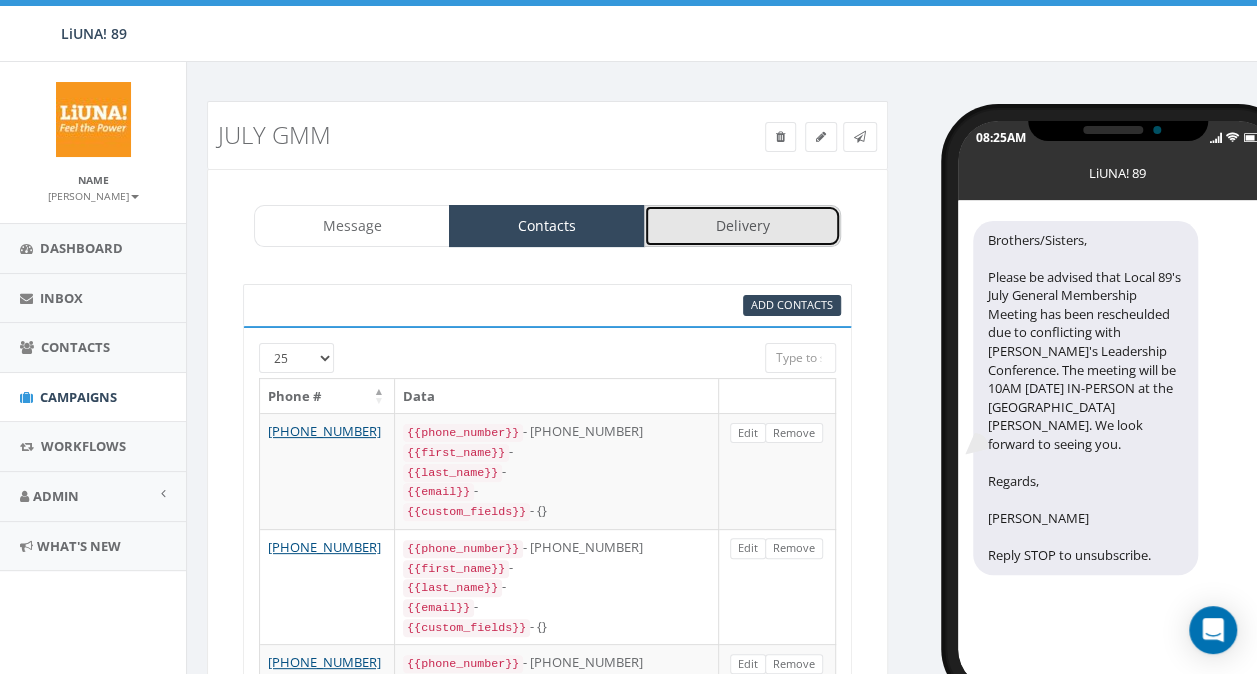 click on "Delivery" at bounding box center (742, 226) 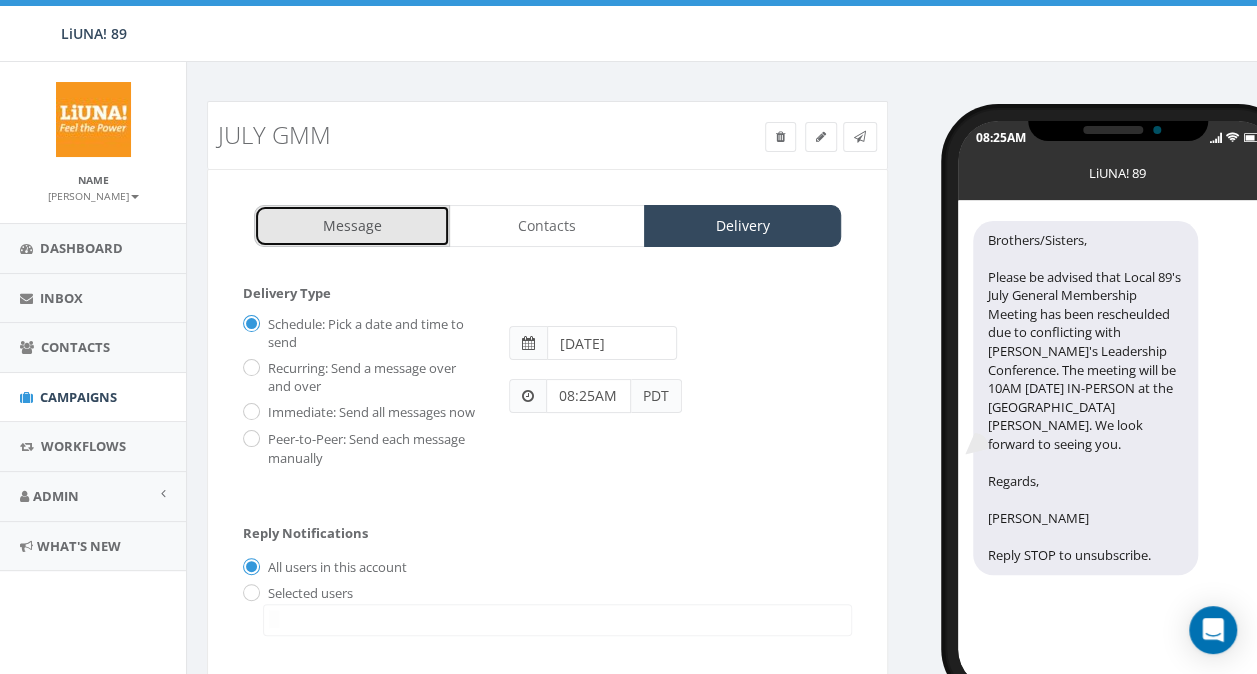 click on "Message" at bounding box center (352, 226) 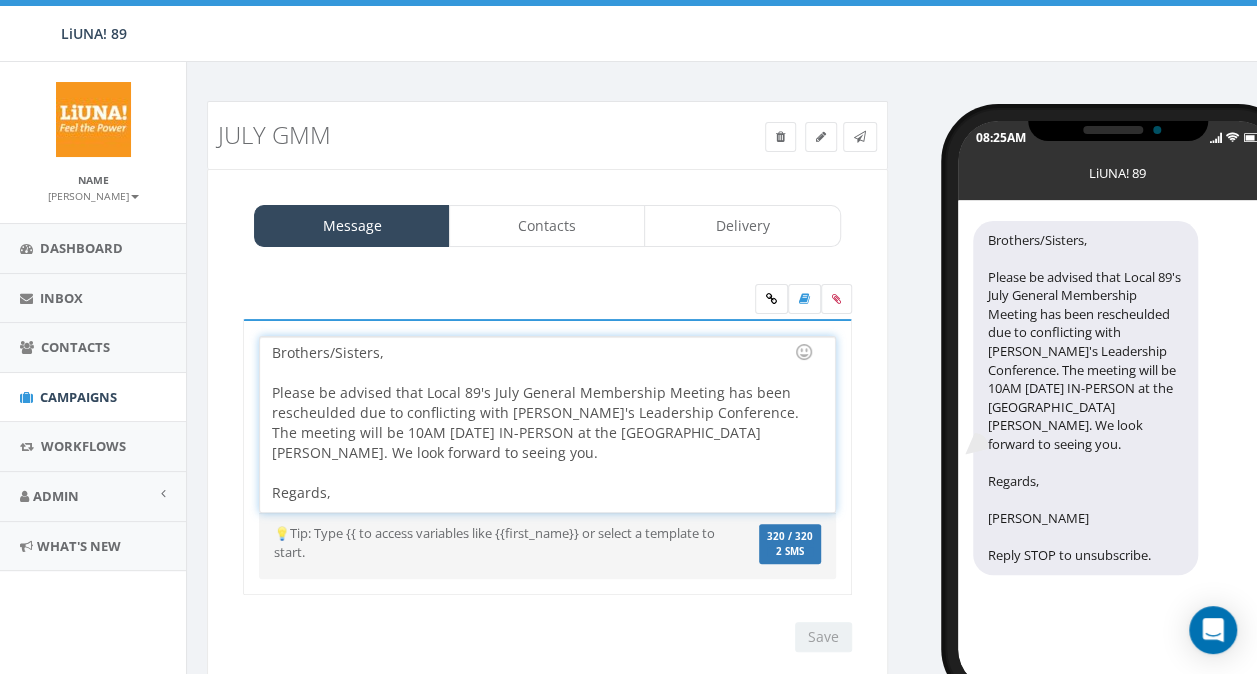 click on "Brothers/Sisters,  Please be advised that Local 89's July General Membership Meeting has been rescheulded due to conflicting with LIUNA's Leadership Conference. The meeting will be 10AM July 26th IN-PERSON at the San Diego Hall. We look forward to seeing you.  Regards, Valentine R. Macedo" at bounding box center (547, 424) 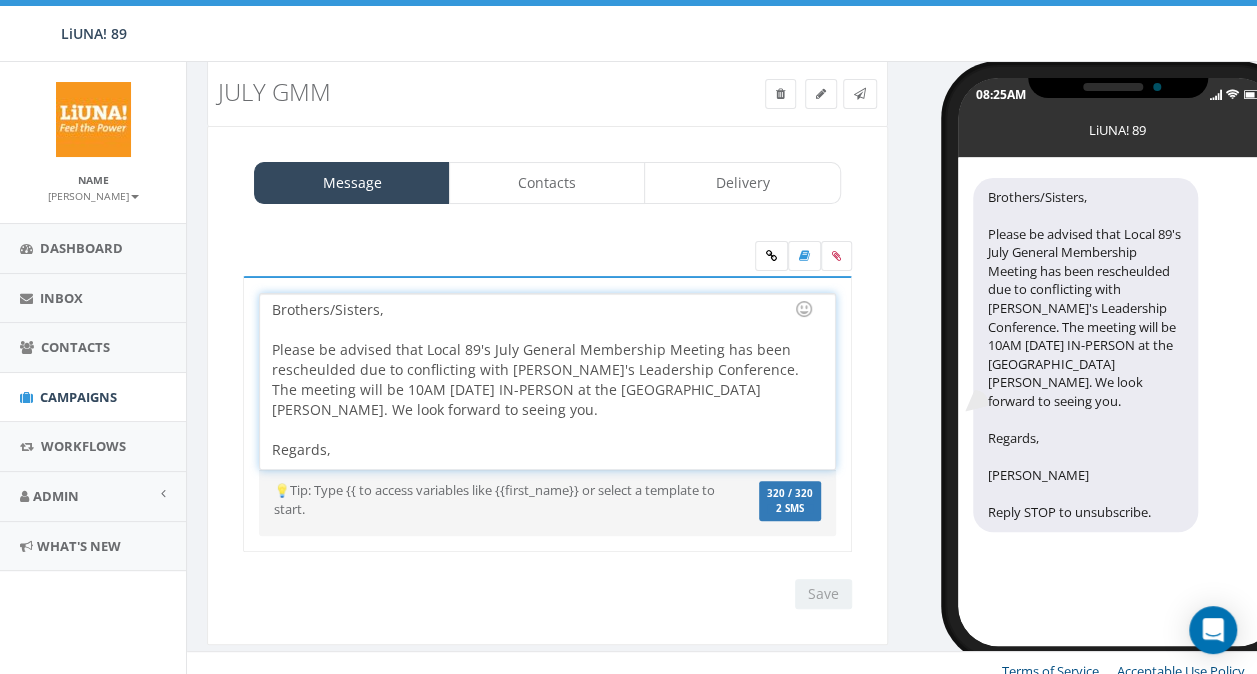 scroll, scrollTop: 45, scrollLeft: 0, axis: vertical 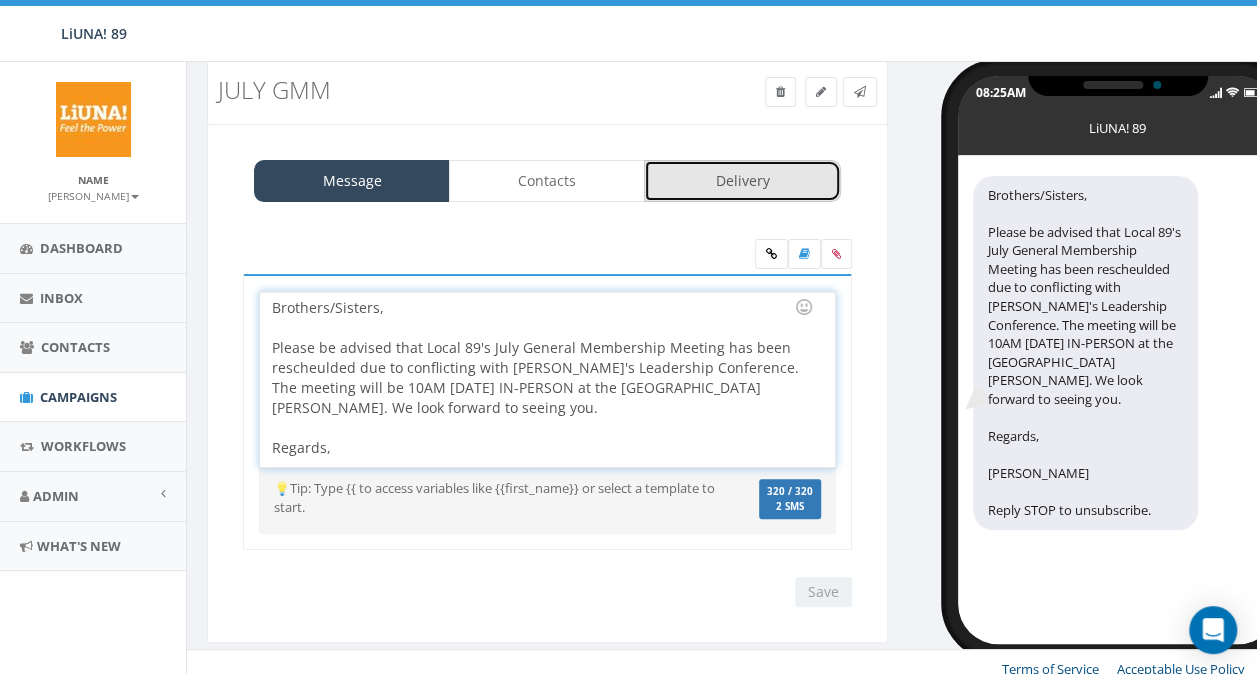 click on "Delivery" at bounding box center [742, 181] 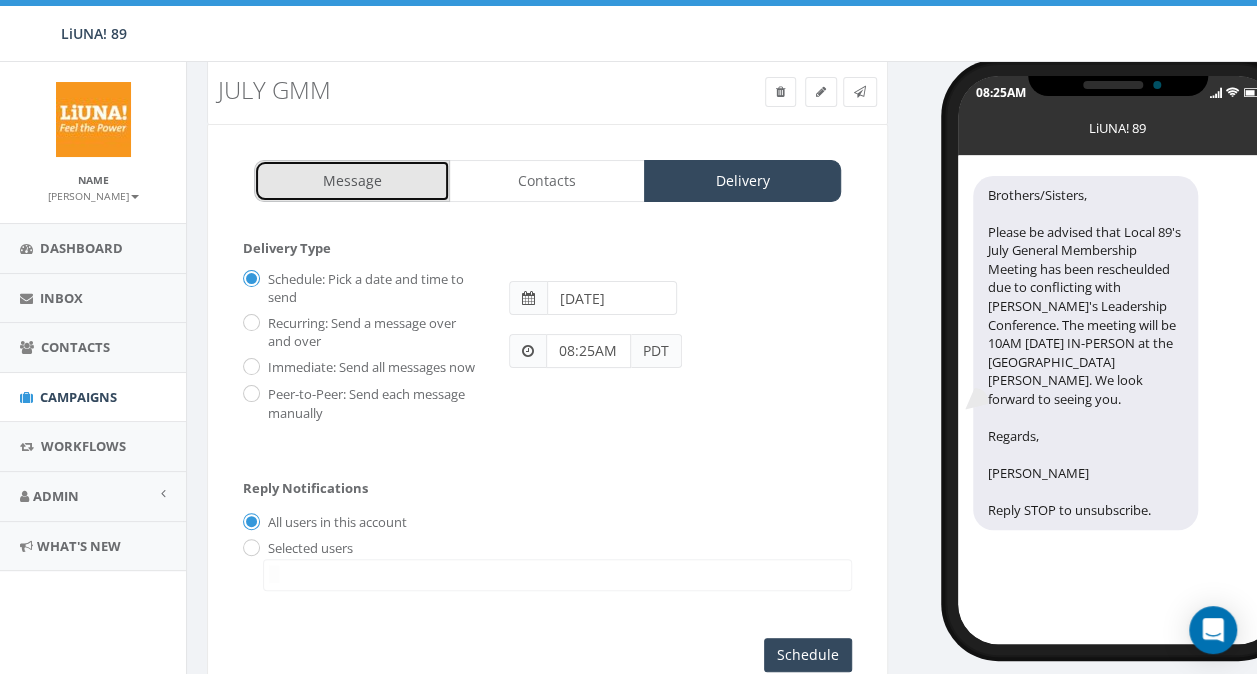 click on "Message" at bounding box center [352, 181] 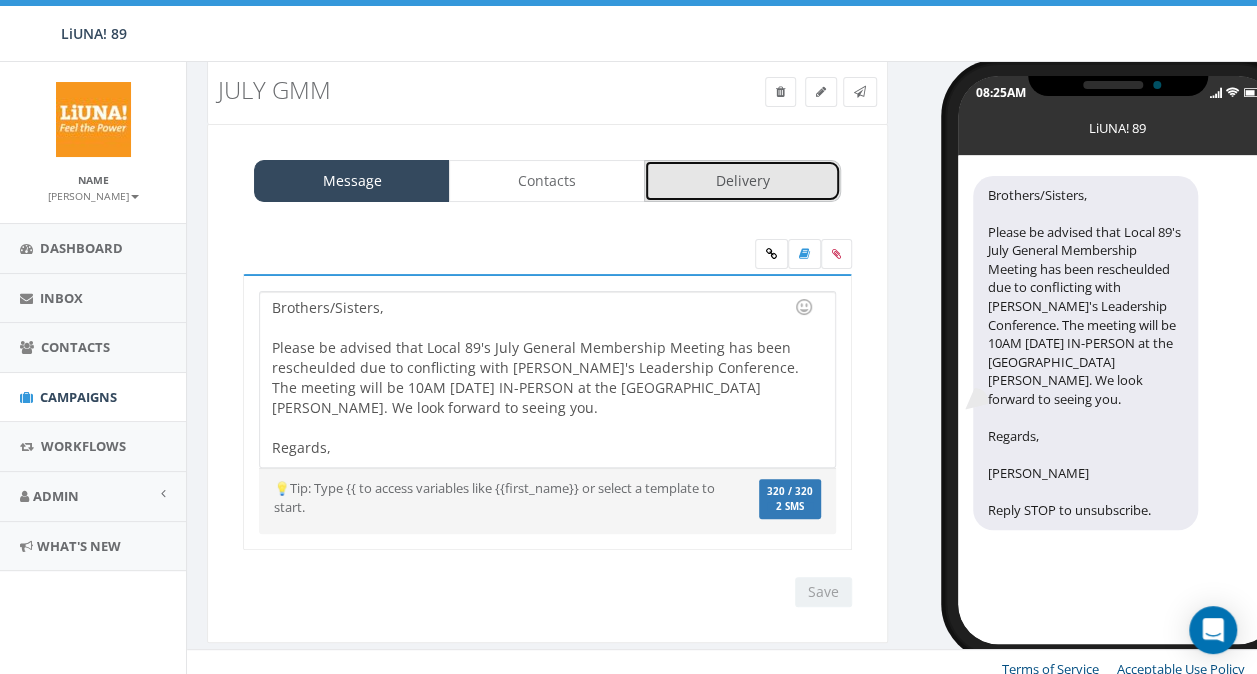 click on "Delivery" at bounding box center [742, 181] 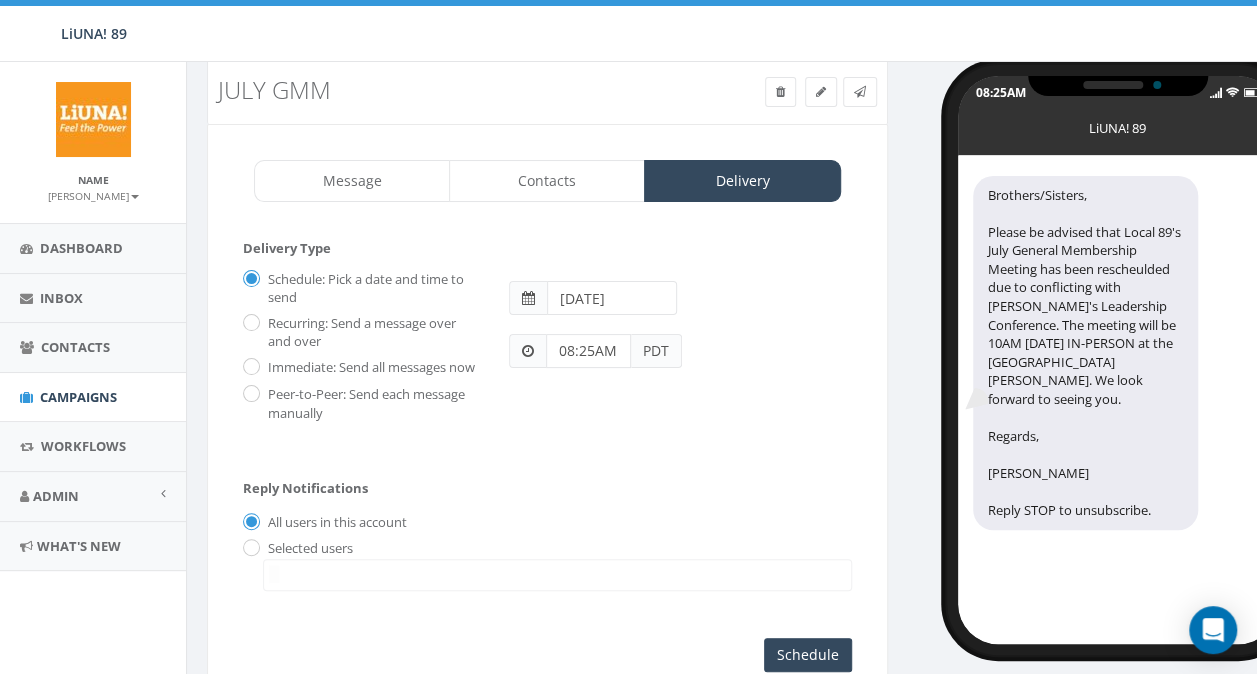click on "Immediate: Send all messages now" at bounding box center (361, 365) 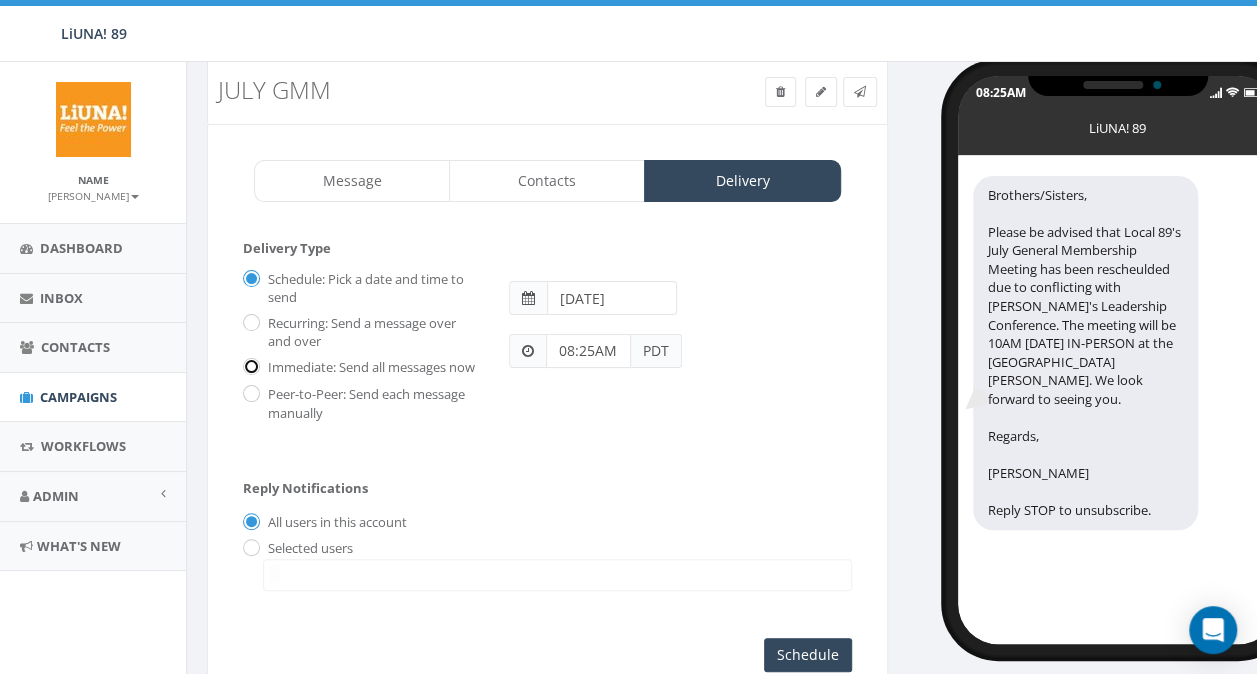 click on "Immediate: Send all messages now" at bounding box center [249, 368] 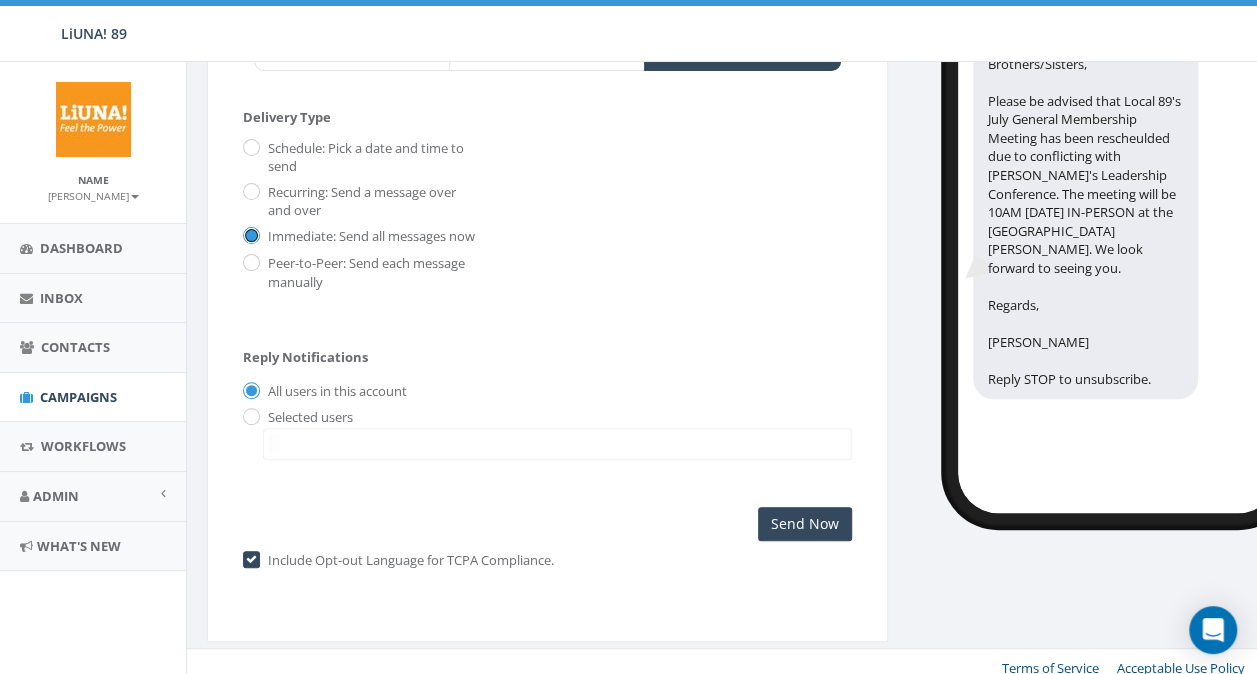 scroll, scrollTop: 186, scrollLeft: 0, axis: vertical 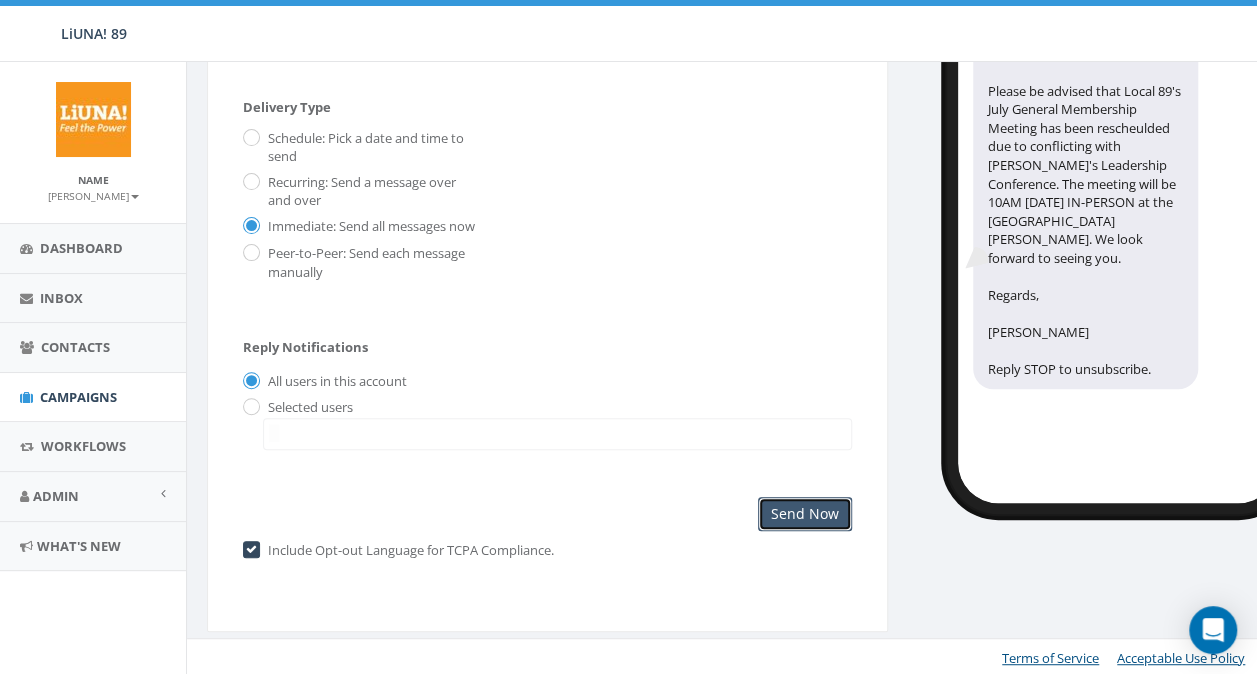 click on "Send Now" at bounding box center (805, 514) 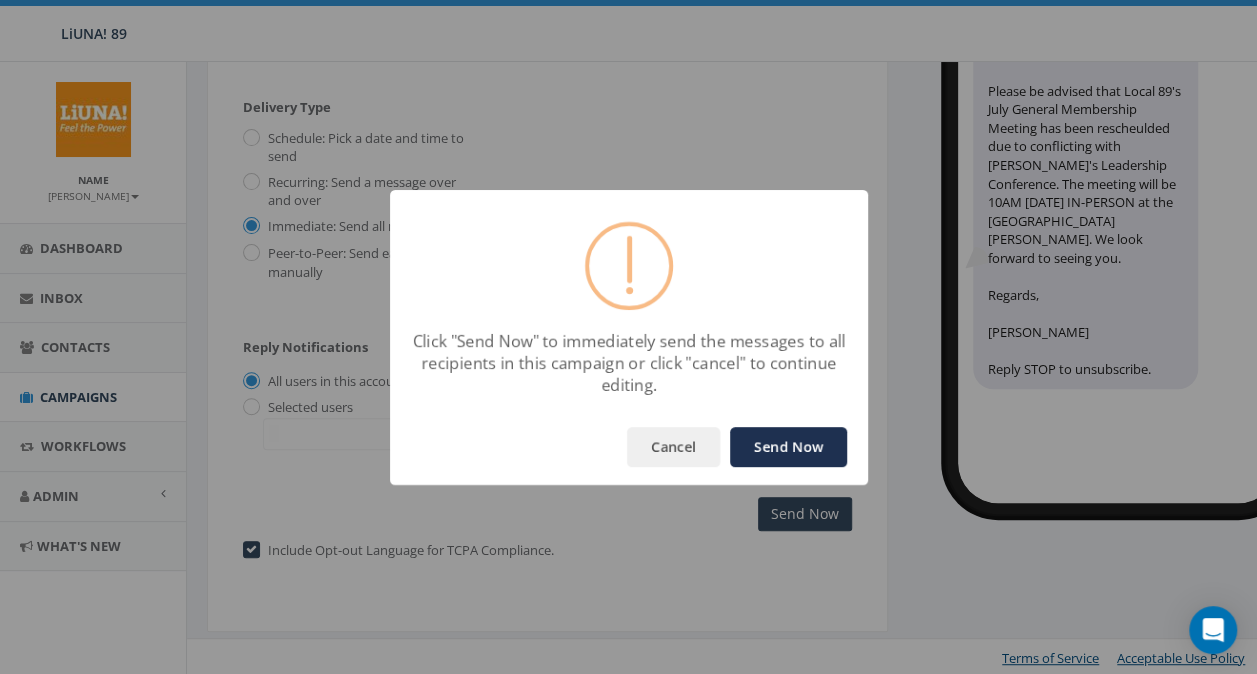 click on "Send Now" at bounding box center [788, 447] 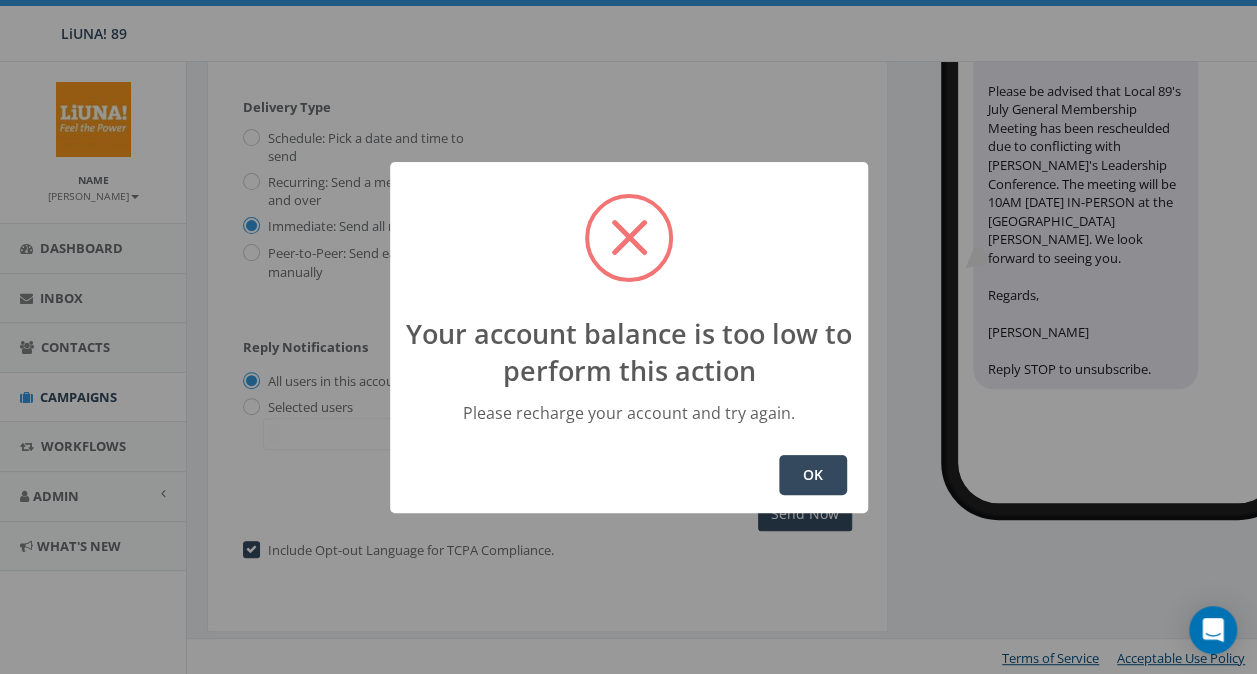 click on "OK" at bounding box center (813, 475) 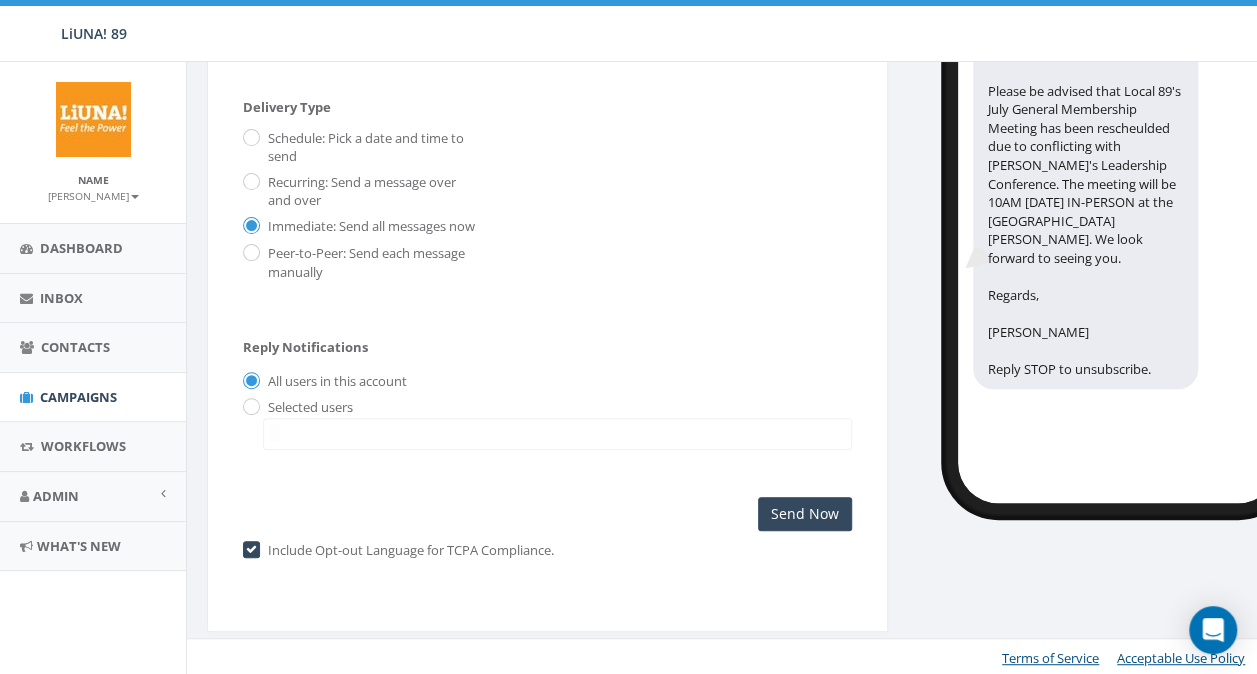 click on "Name Valentine Macedo Jr. Profile Sign Out   Dashboard   Inbox   Contacts   Campaigns   Workflows Admin  Account  Exports  Integrations  Apps (New)  Platform Numbers  Tags  Templates  Tracking Links  Users What's New" at bounding box center (93, 368) 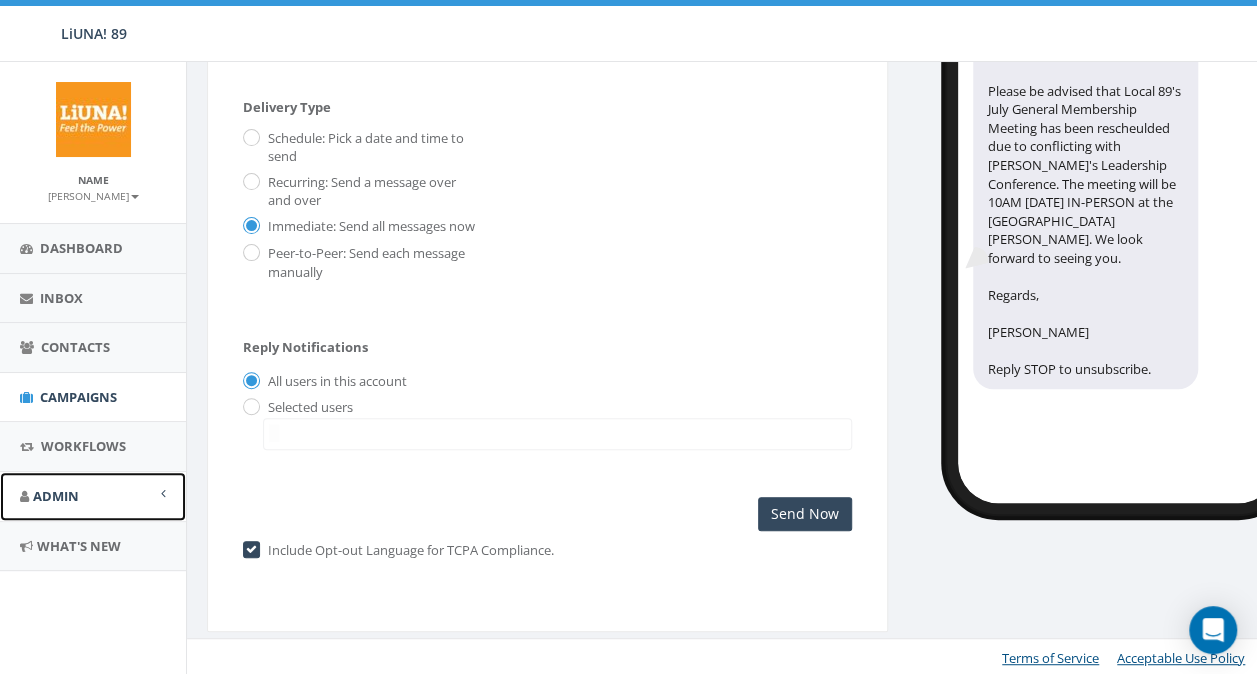 click on "Admin" at bounding box center [93, 496] 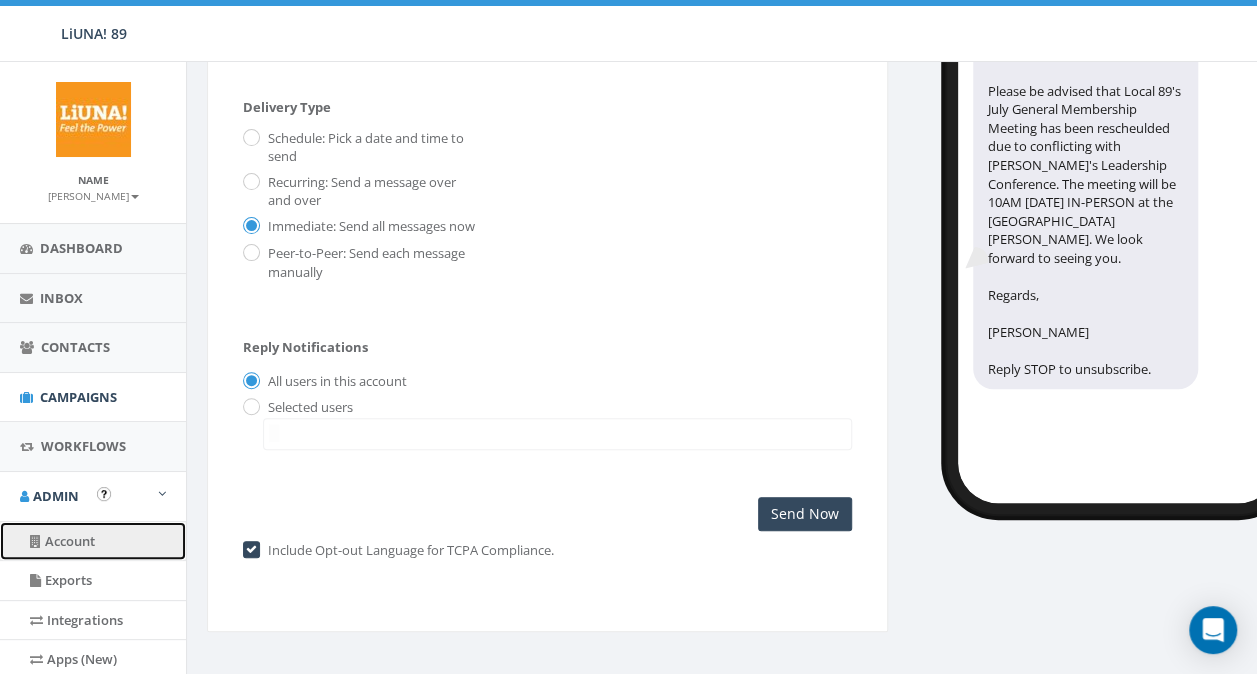 click on "Account" at bounding box center [93, 541] 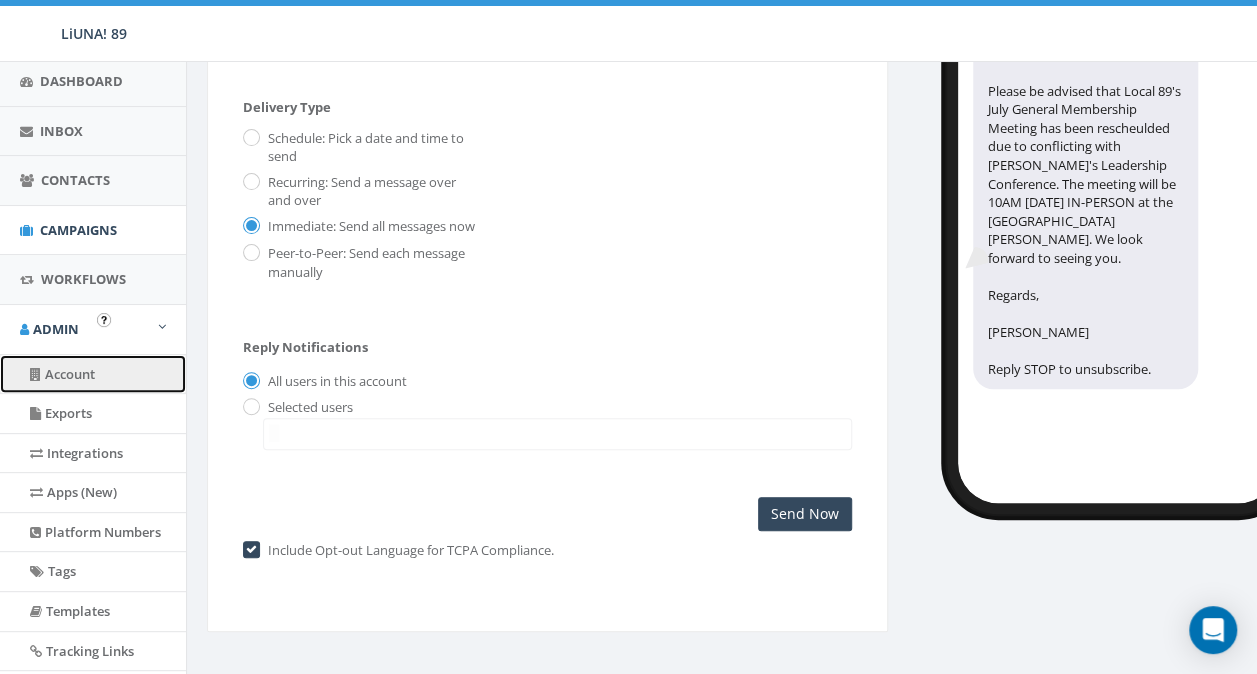 scroll, scrollTop: 182, scrollLeft: 0, axis: vertical 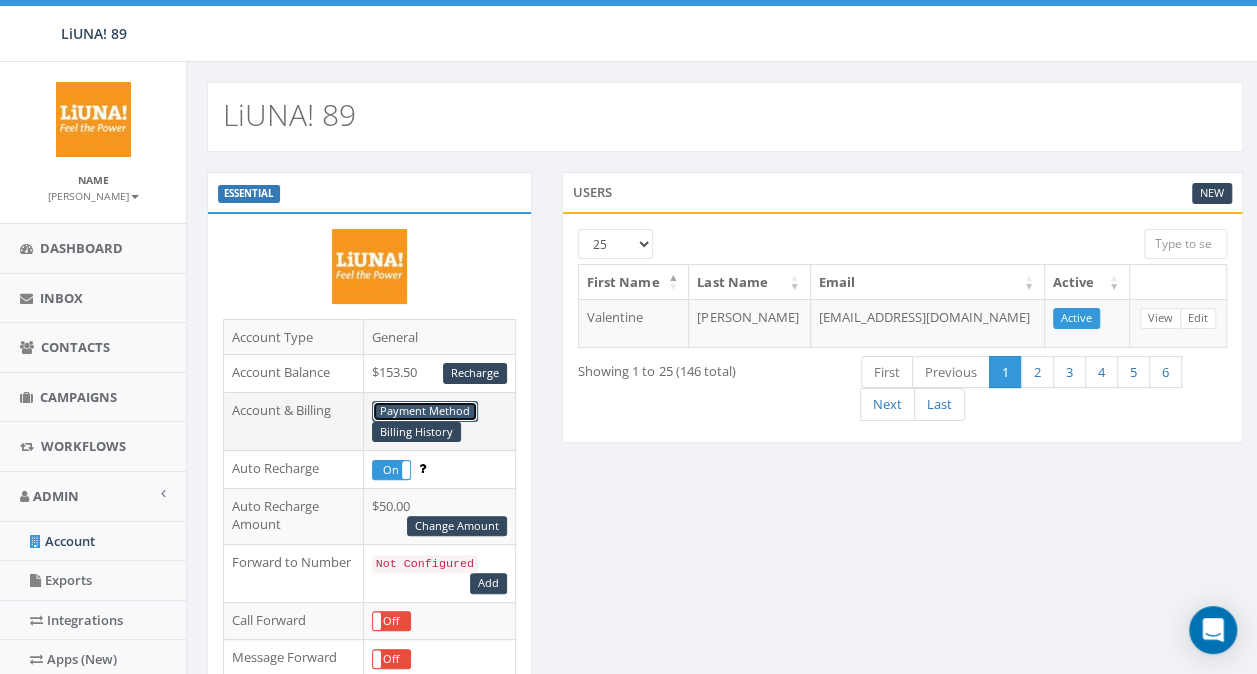 click on "Payment Method" at bounding box center (425, 411) 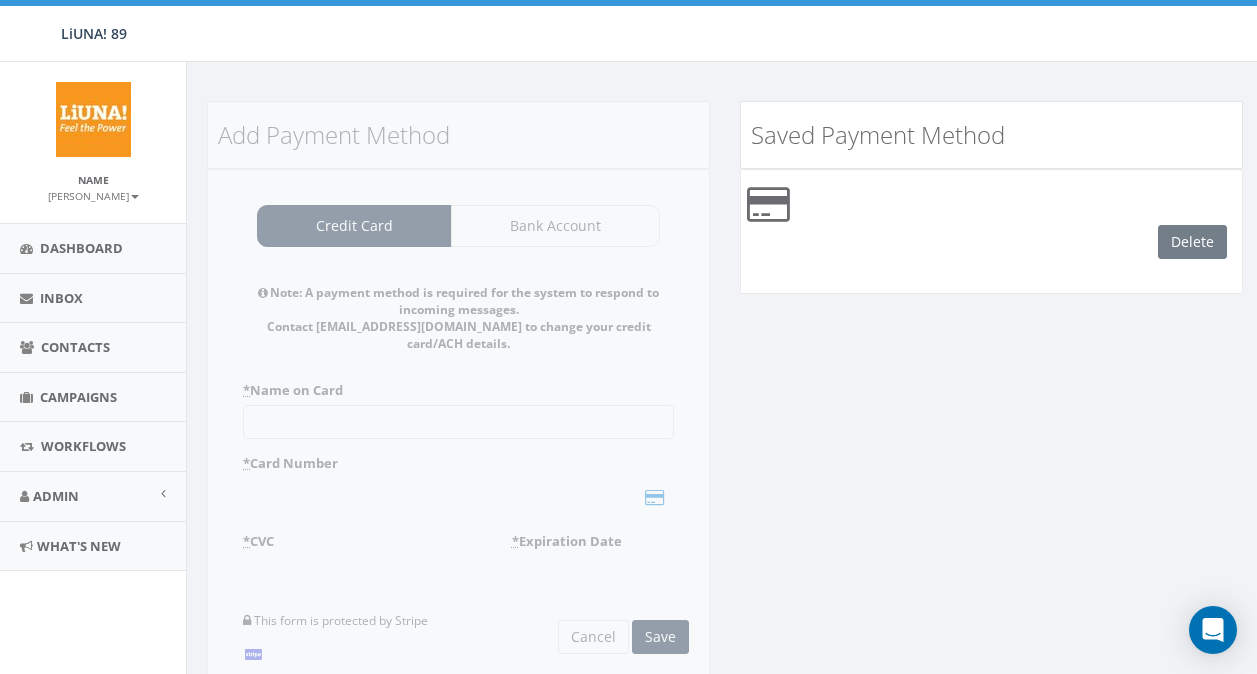 scroll, scrollTop: 0, scrollLeft: 0, axis: both 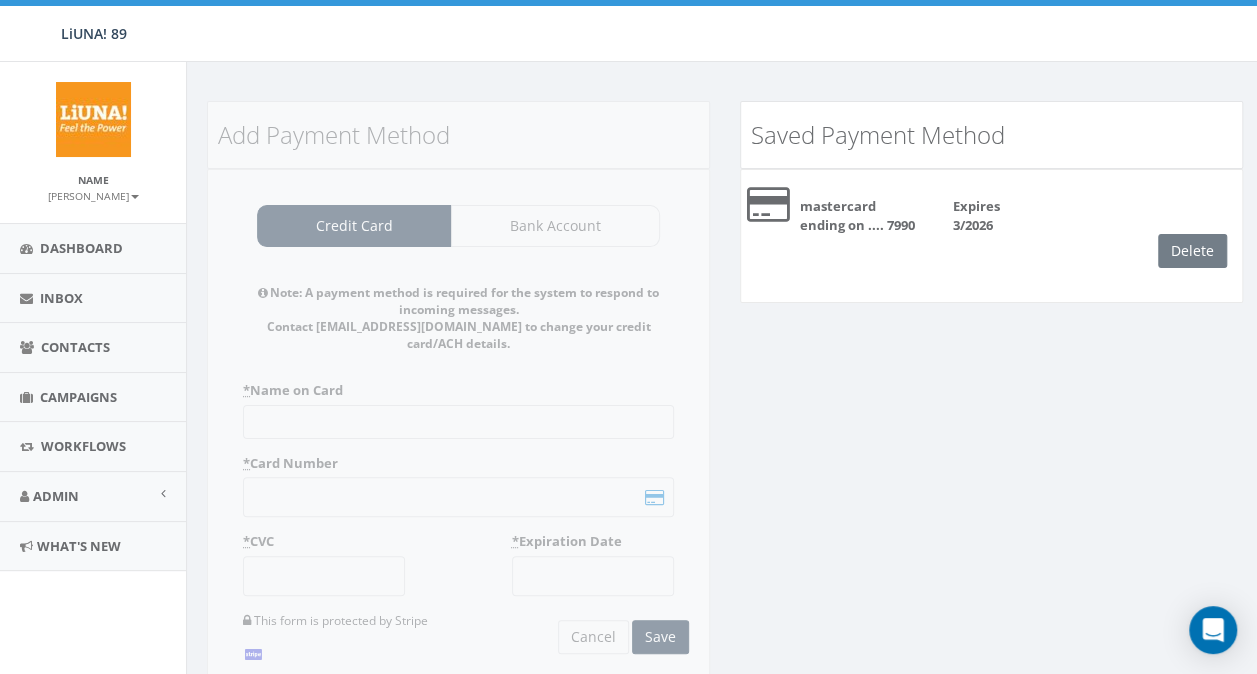click on "Delete" at bounding box center [1200, 251] 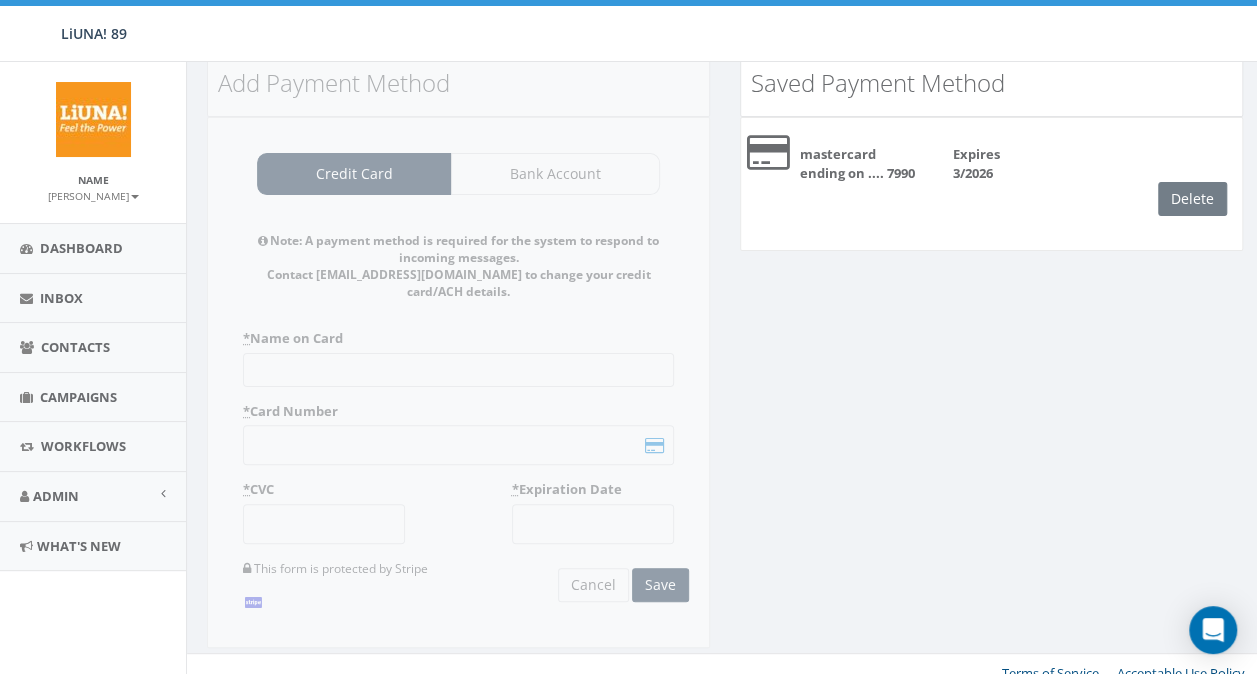 scroll, scrollTop: 0, scrollLeft: 0, axis: both 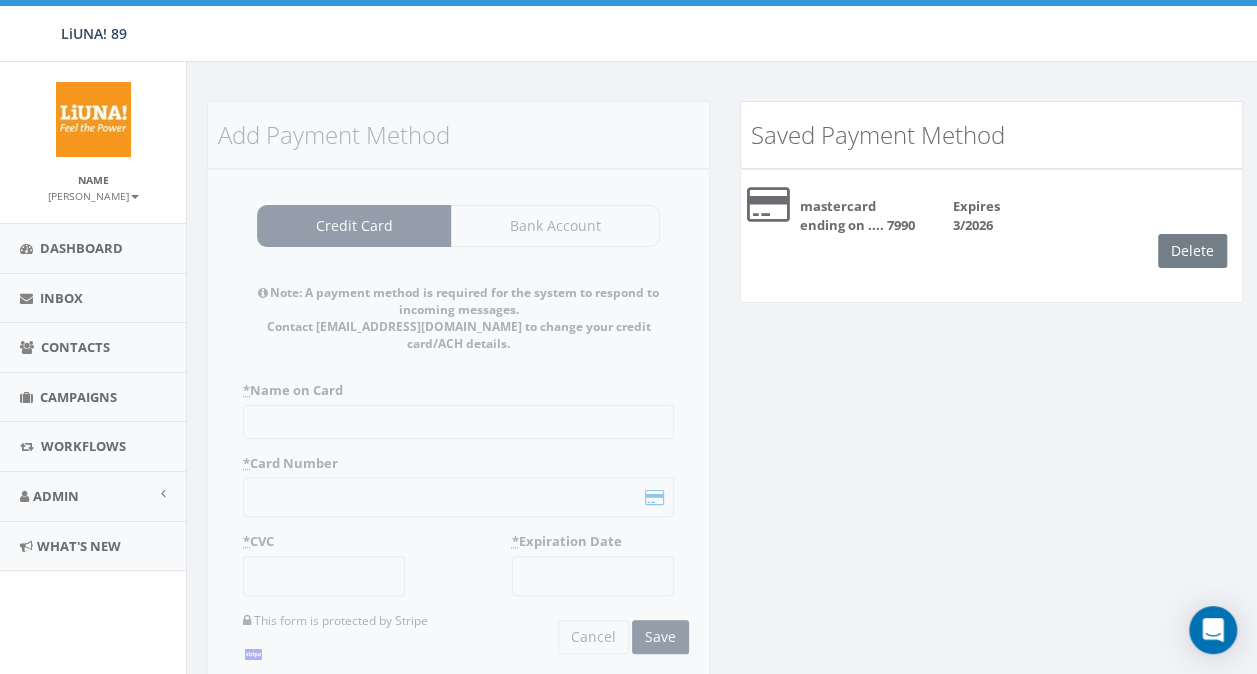 click on "Delete" at bounding box center [1200, 251] 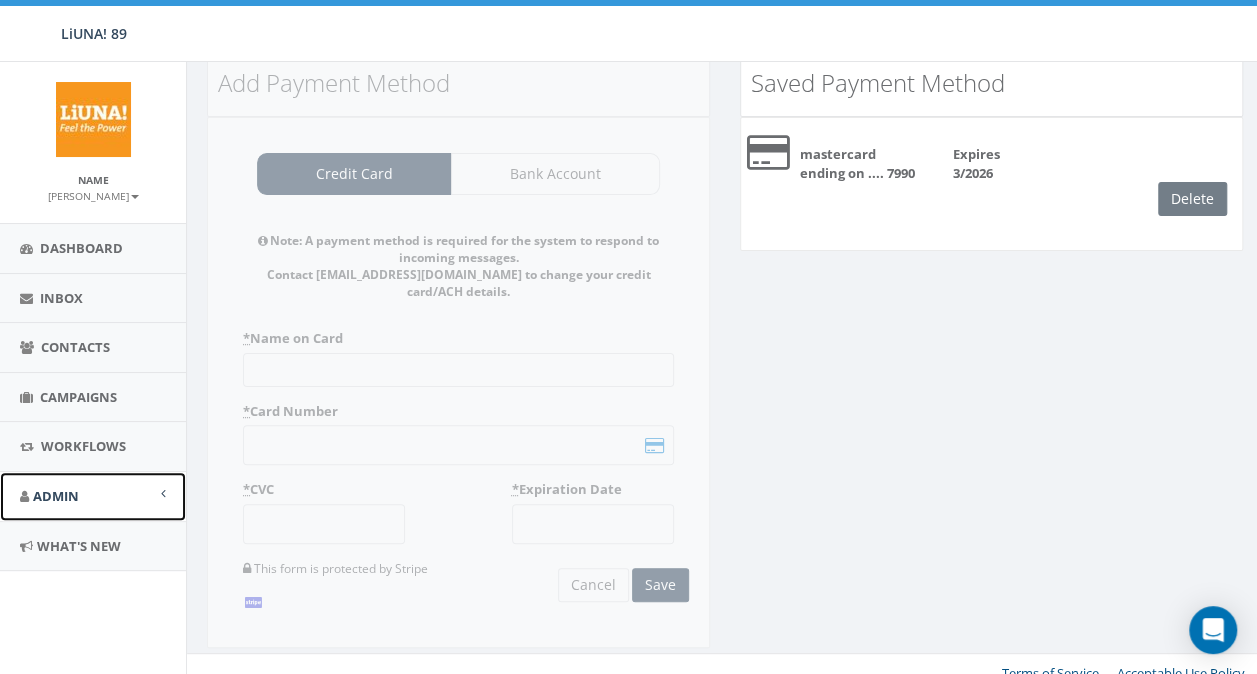 click on "Admin" at bounding box center [93, 496] 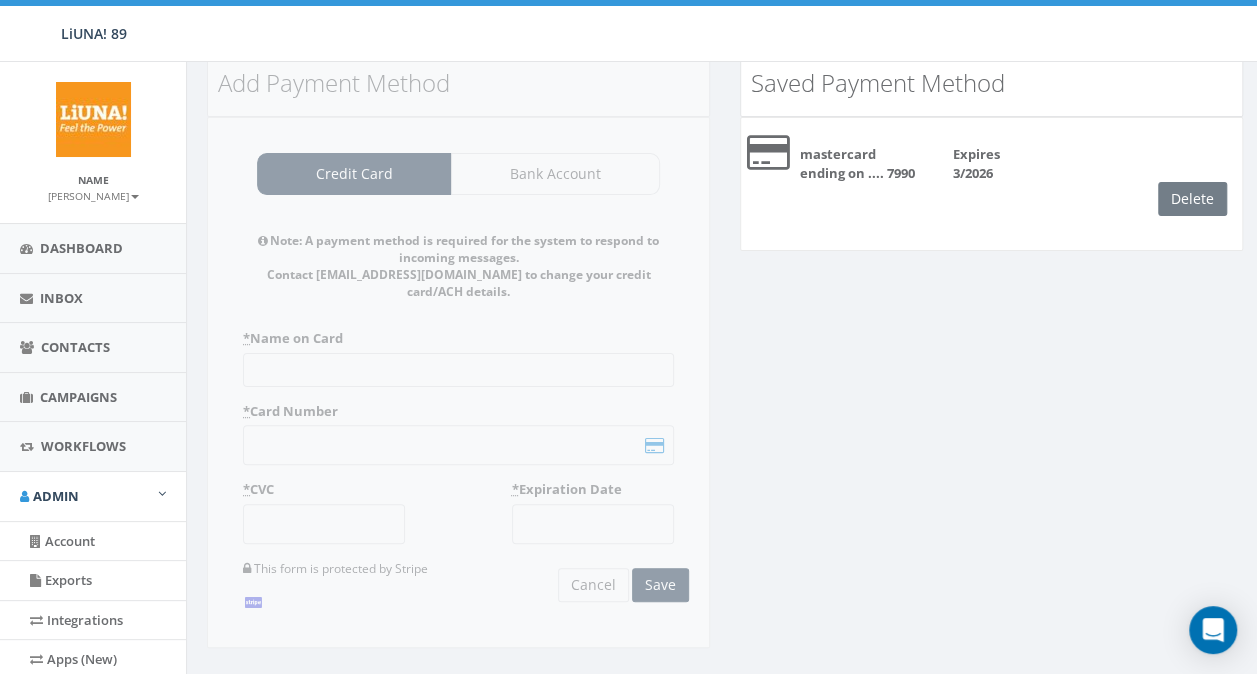 click on "Delete" at bounding box center [1200, 199] 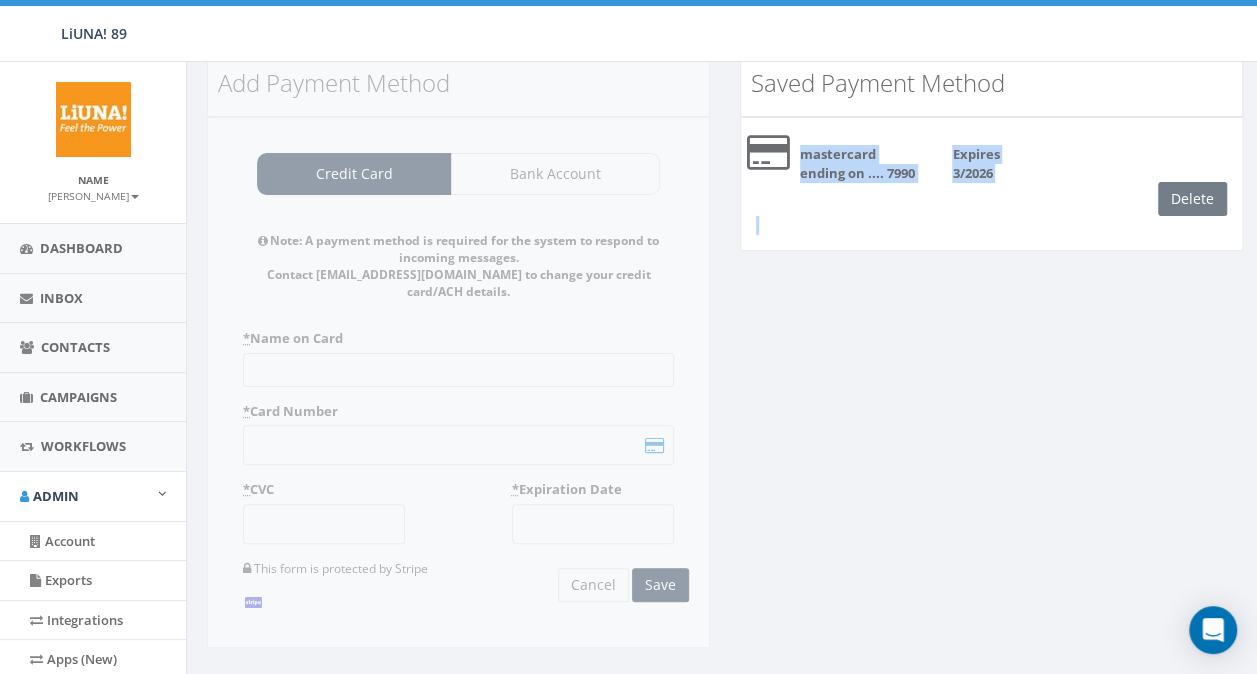 click on "Delete" at bounding box center (1200, 199) 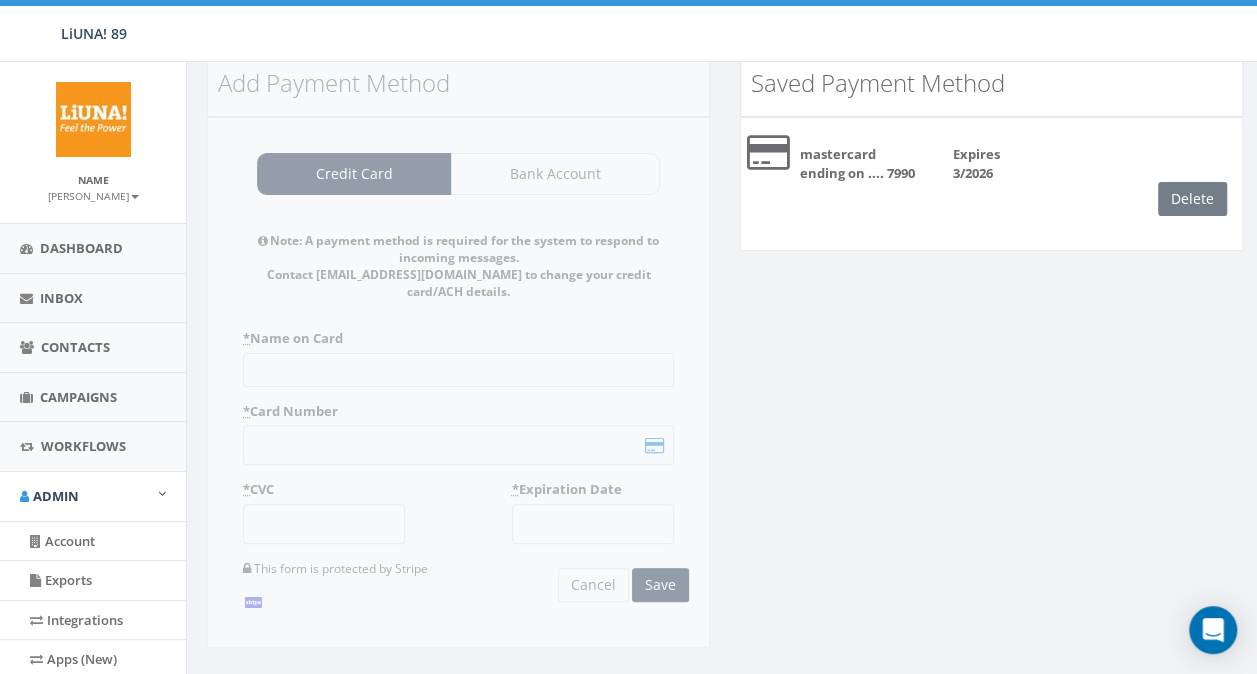 click on "Delete" at bounding box center (1200, 199) 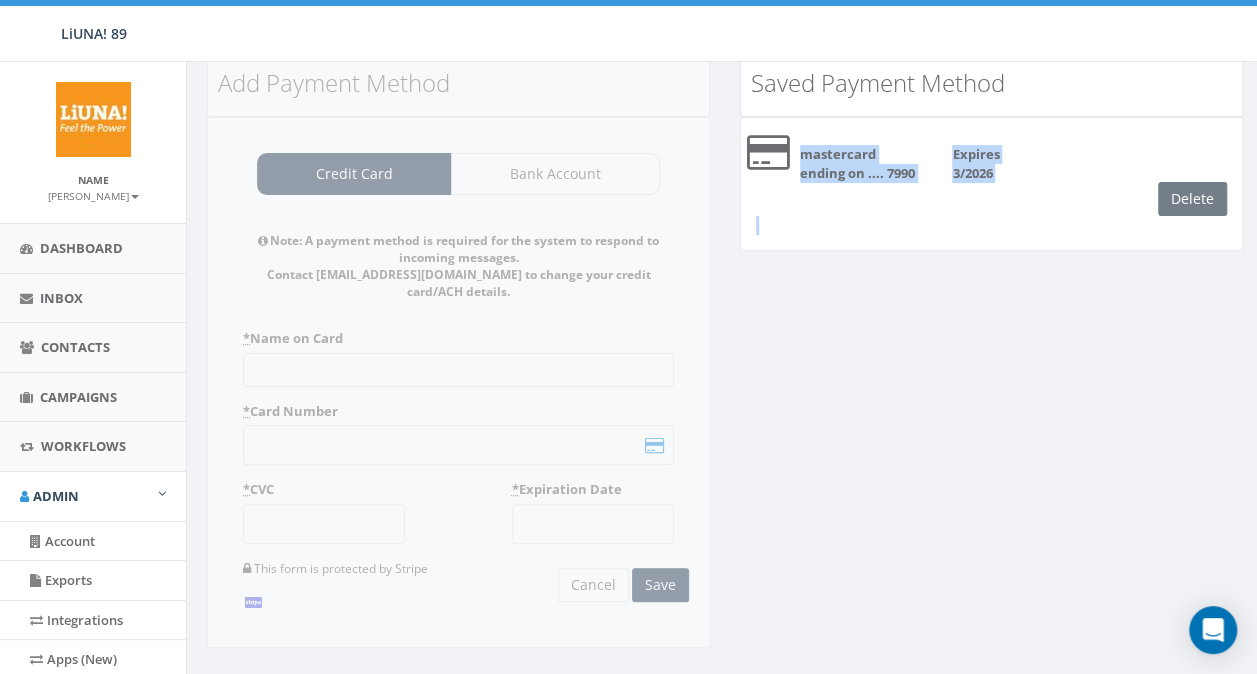 click on "Delete" at bounding box center (1200, 199) 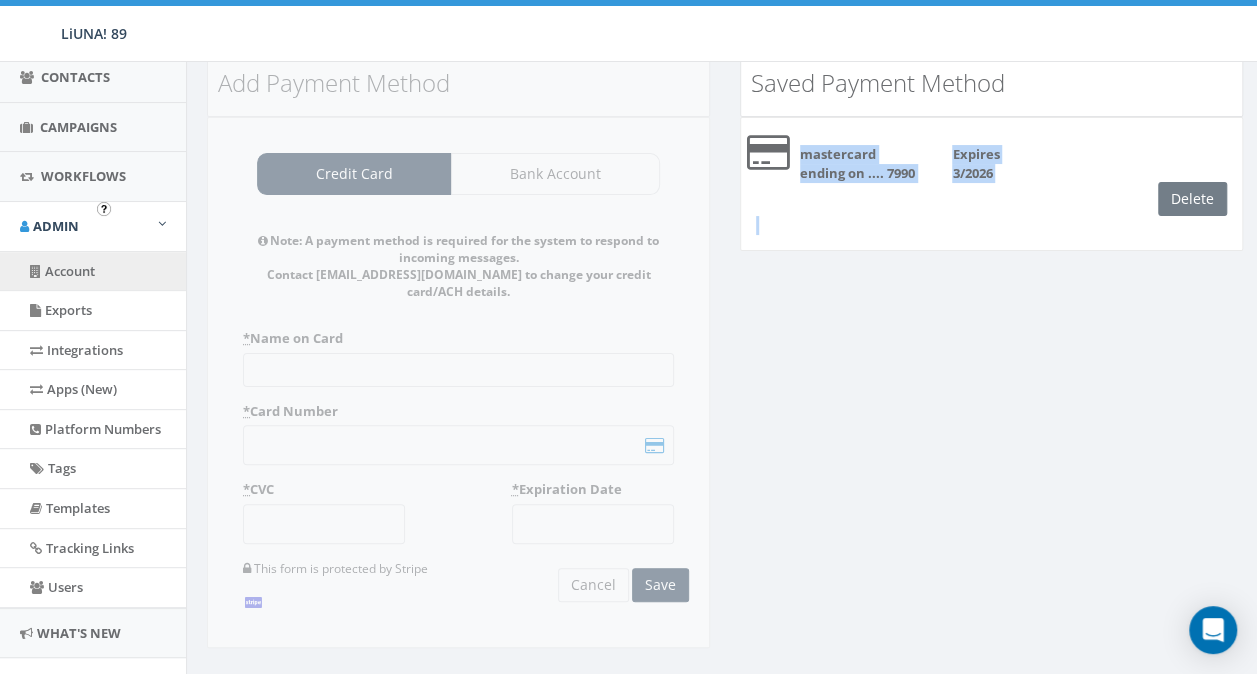 scroll, scrollTop: 284, scrollLeft: 0, axis: vertical 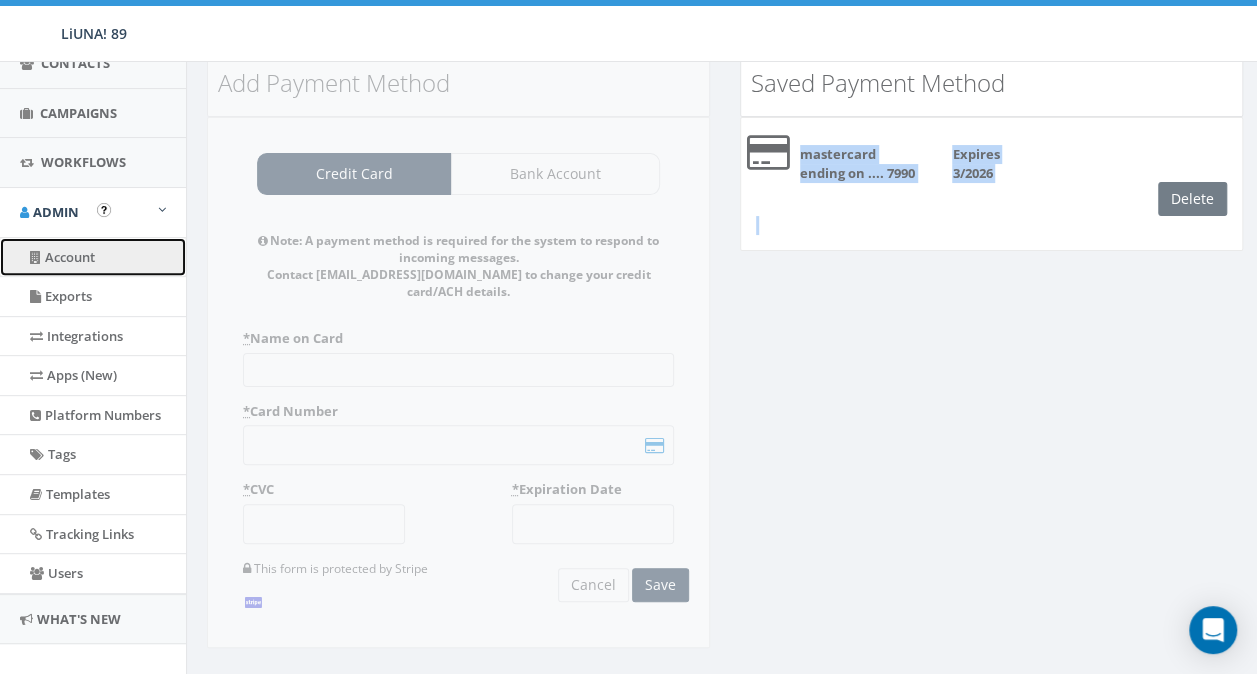 click on "Account" at bounding box center [93, 257] 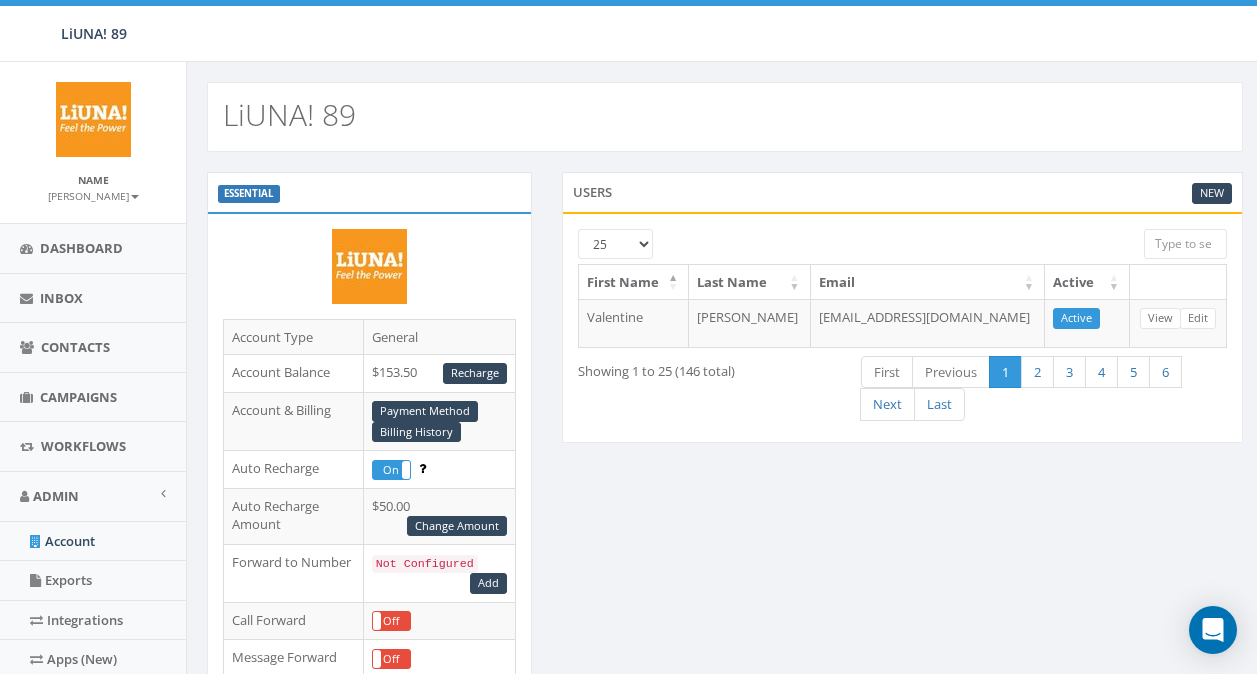 scroll, scrollTop: 0, scrollLeft: 0, axis: both 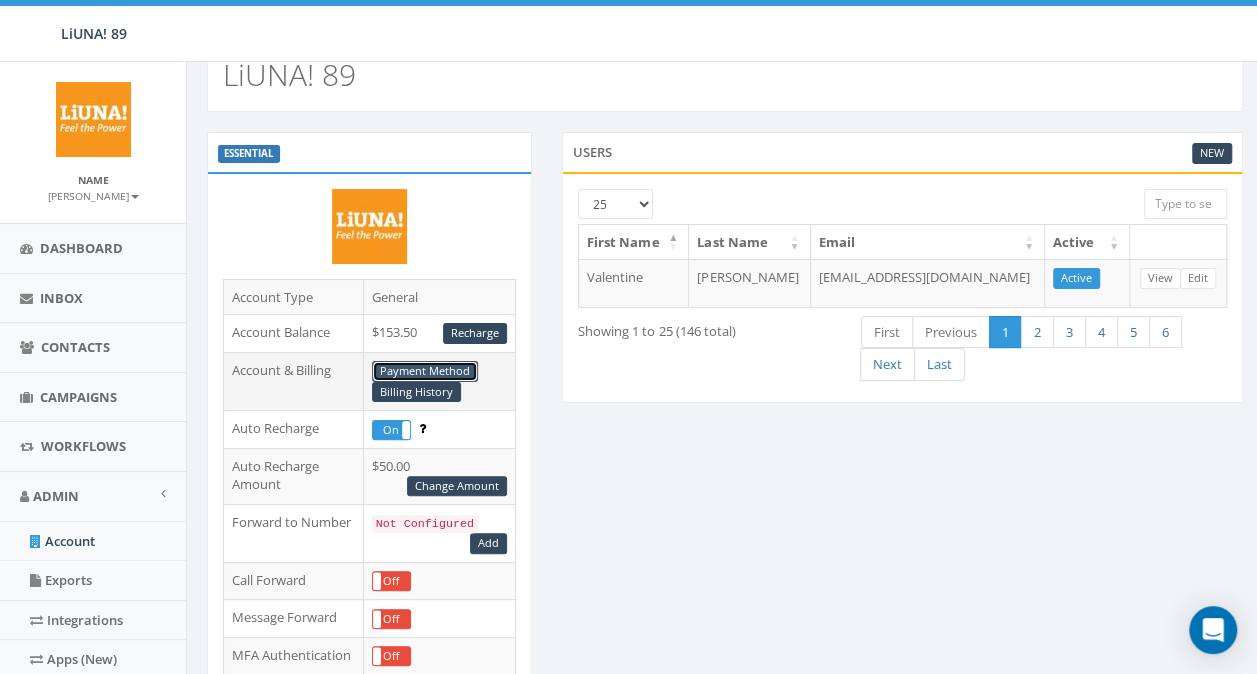 click on "Payment Method" at bounding box center [425, 371] 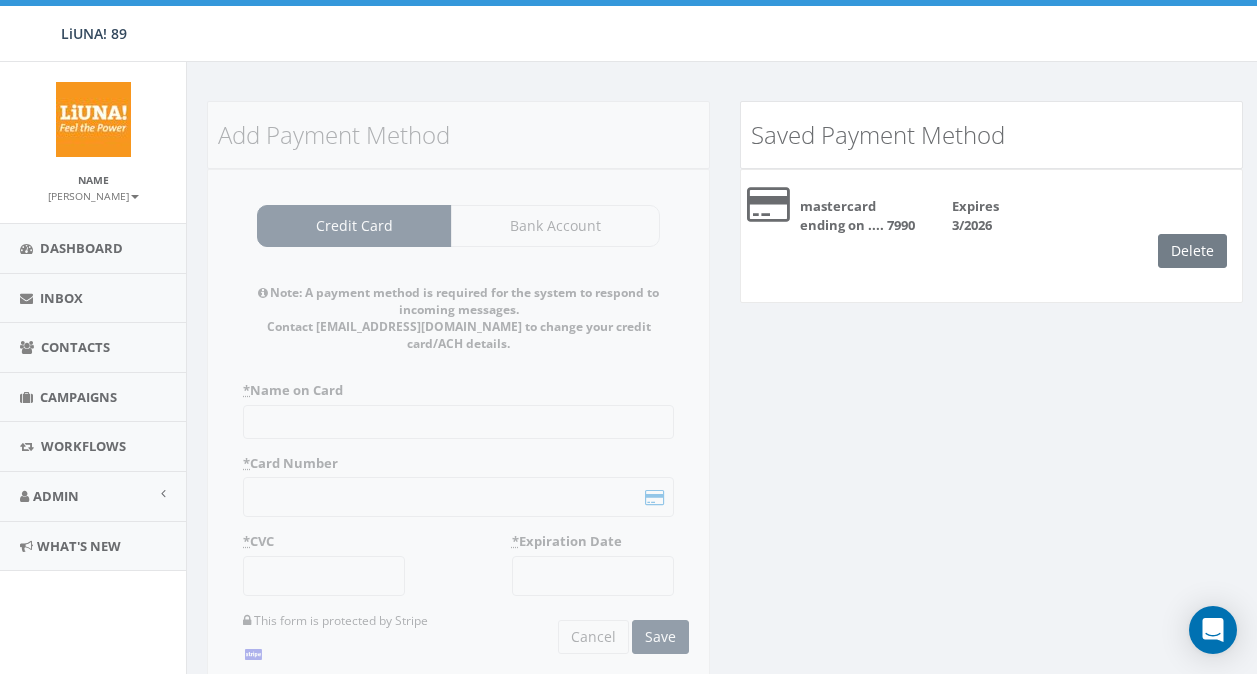 scroll, scrollTop: 0, scrollLeft: 0, axis: both 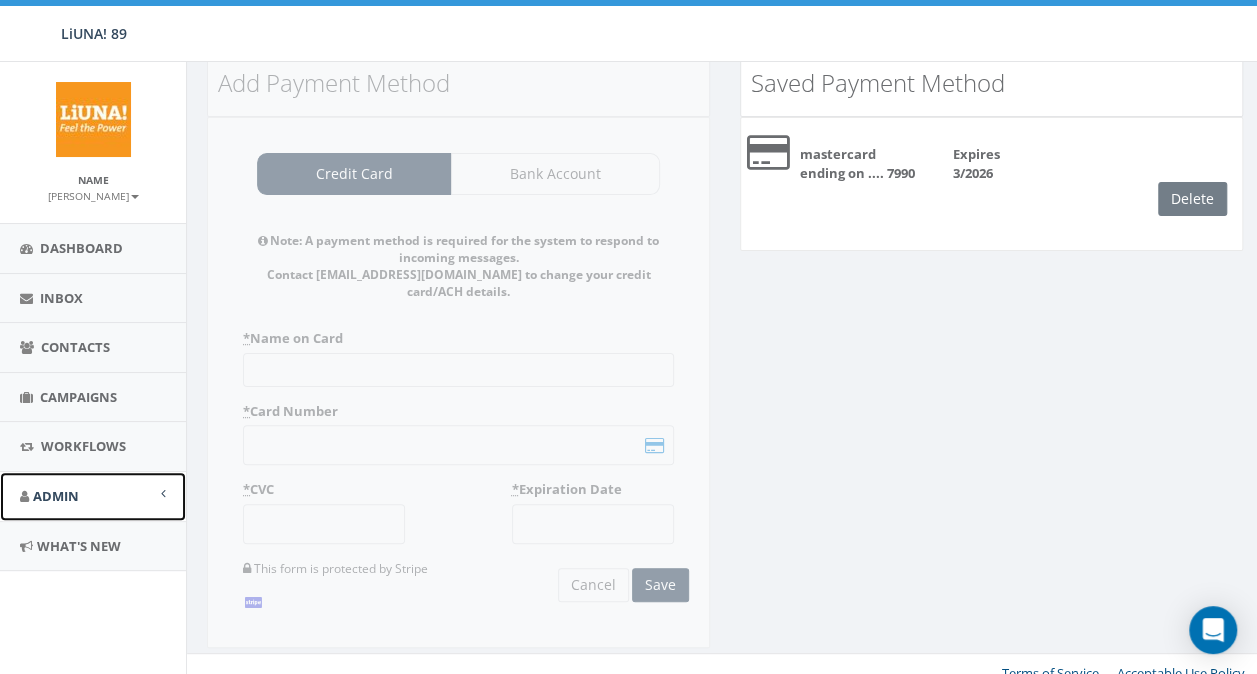 click on "Admin" at bounding box center (93, 496) 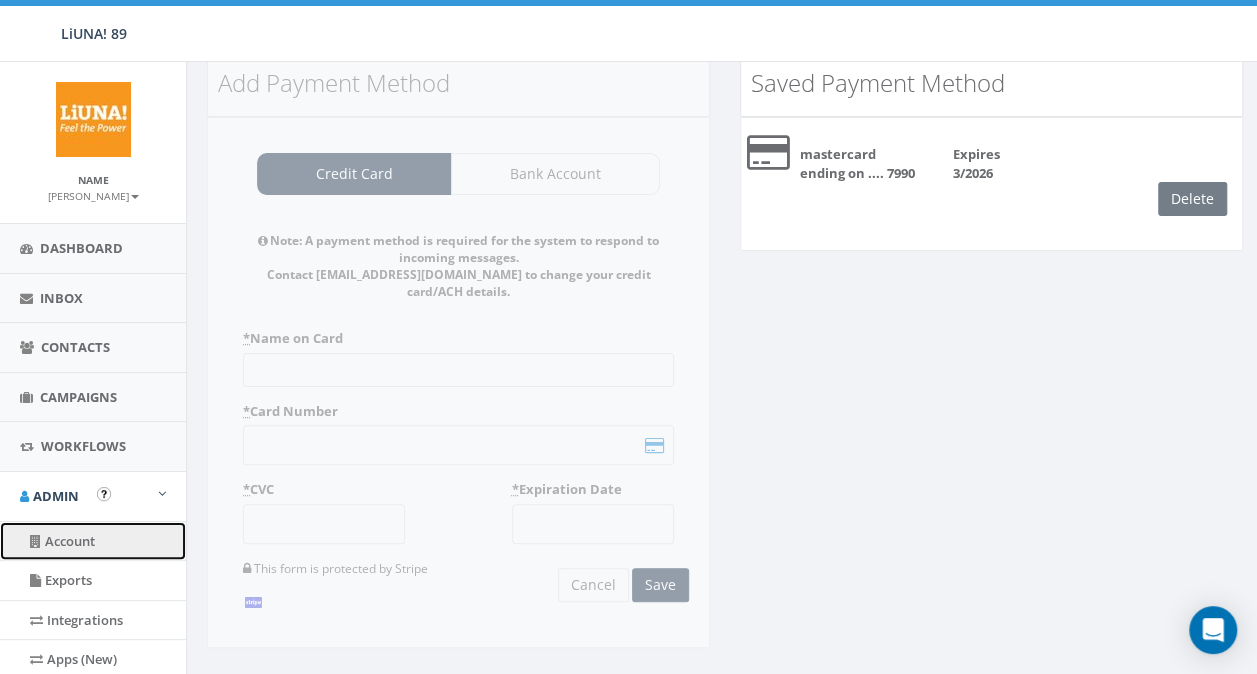 click on "Account" at bounding box center [93, 541] 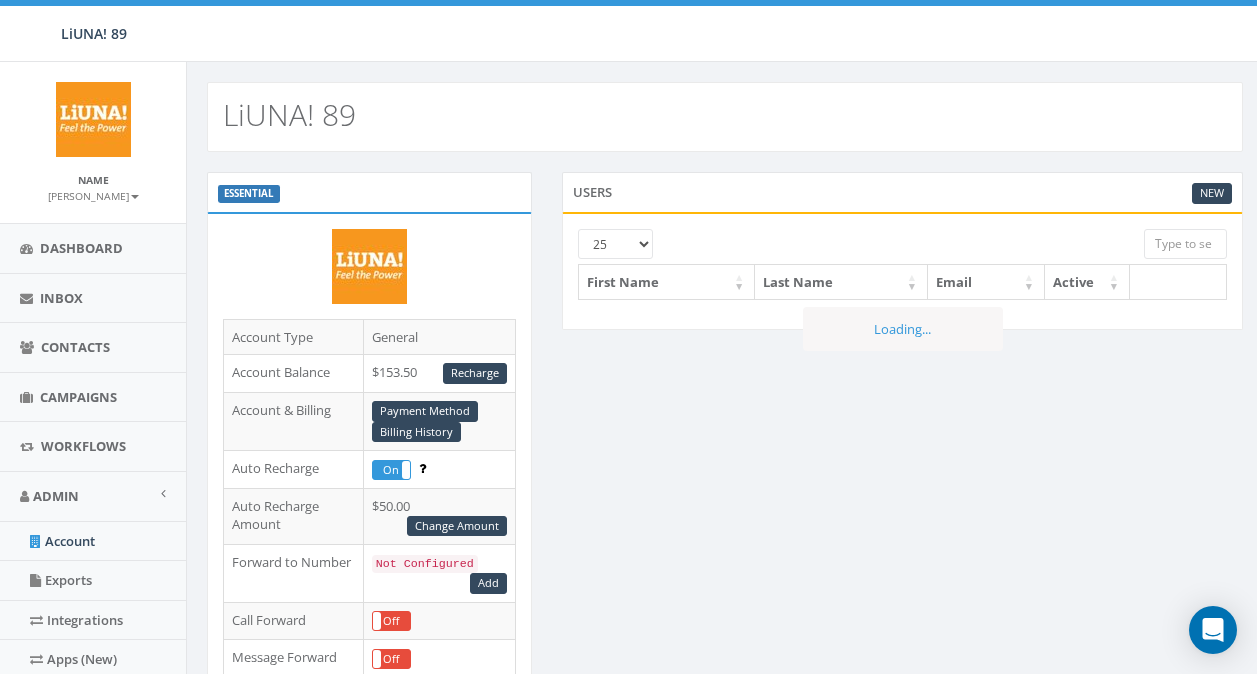 scroll, scrollTop: 0, scrollLeft: 0, axis: both 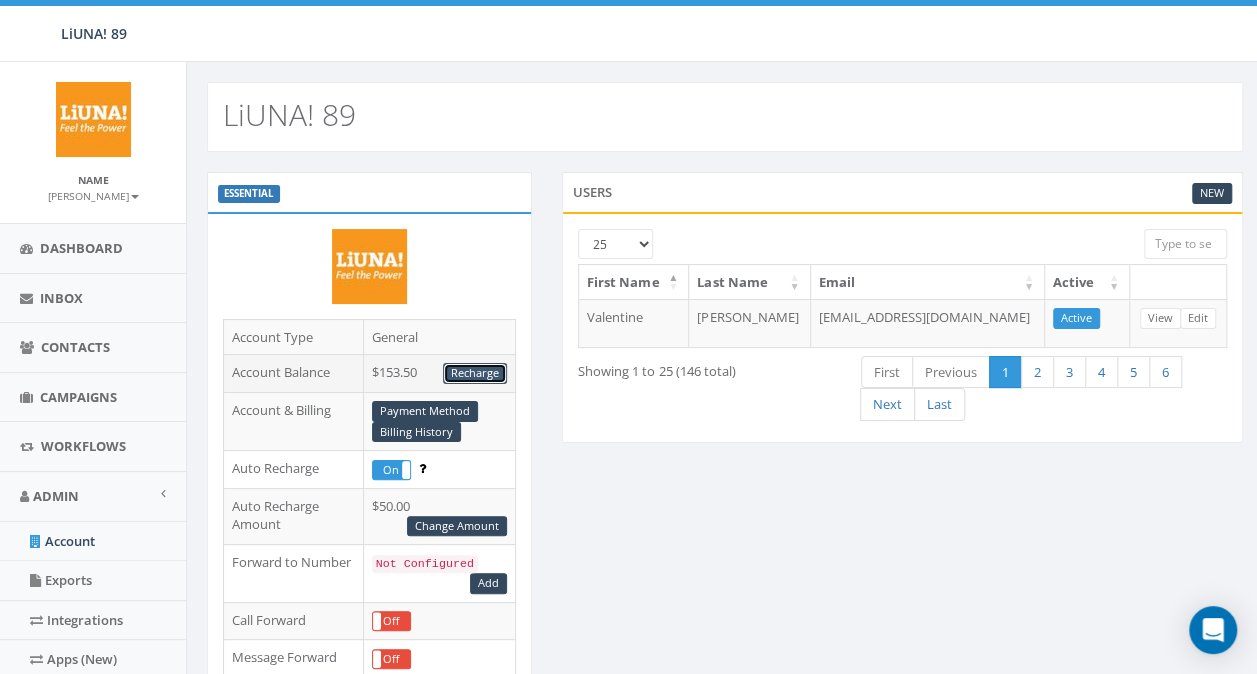 click on "Recharge" at bounding box center (475, 373) 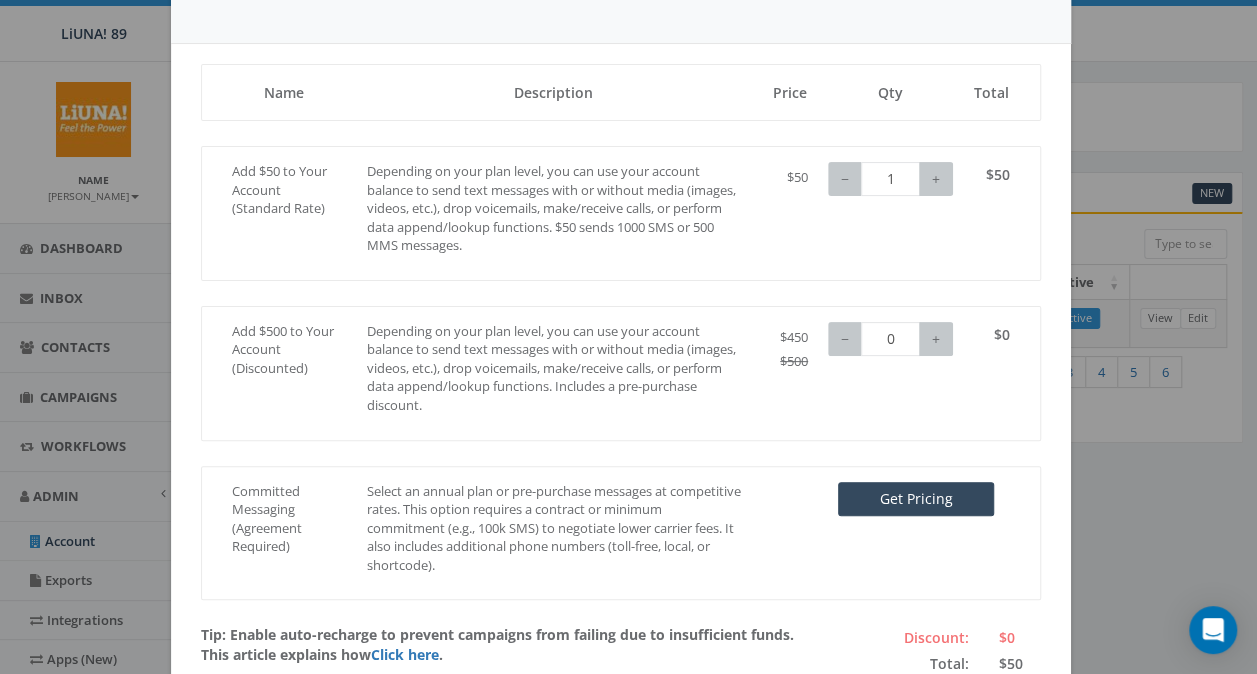 scroll, scrollTop: 114, scrollLeft: 0, axis: vertical 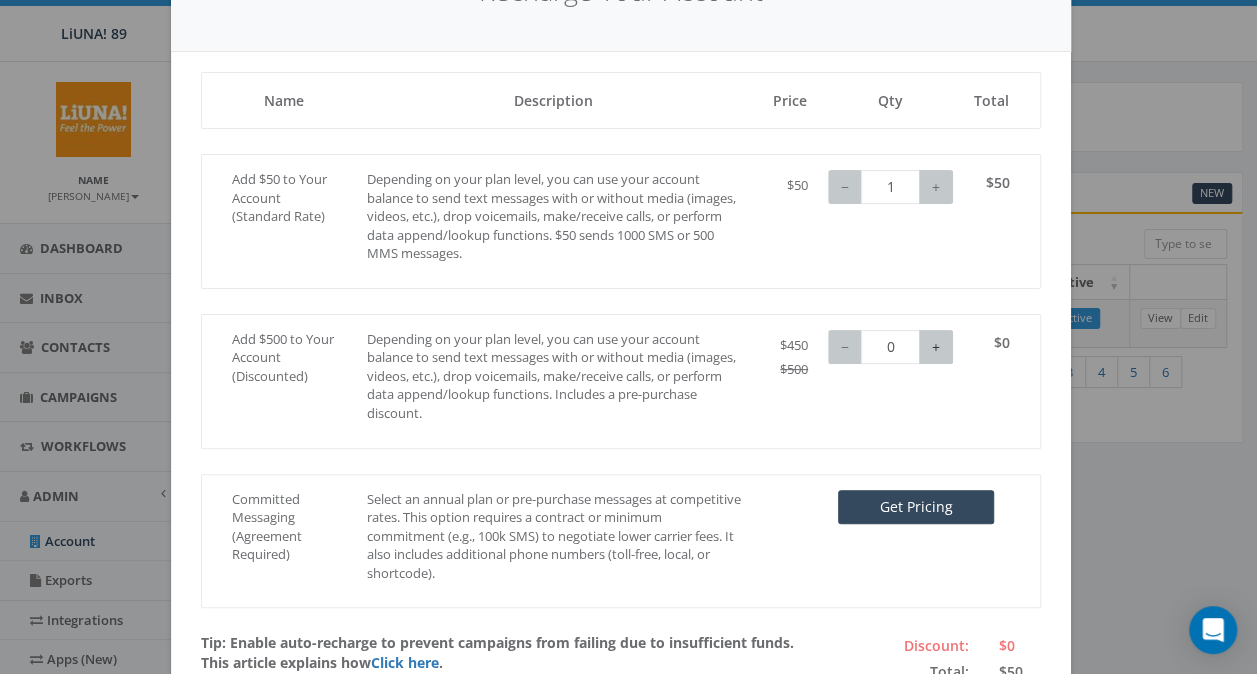 type on "1" 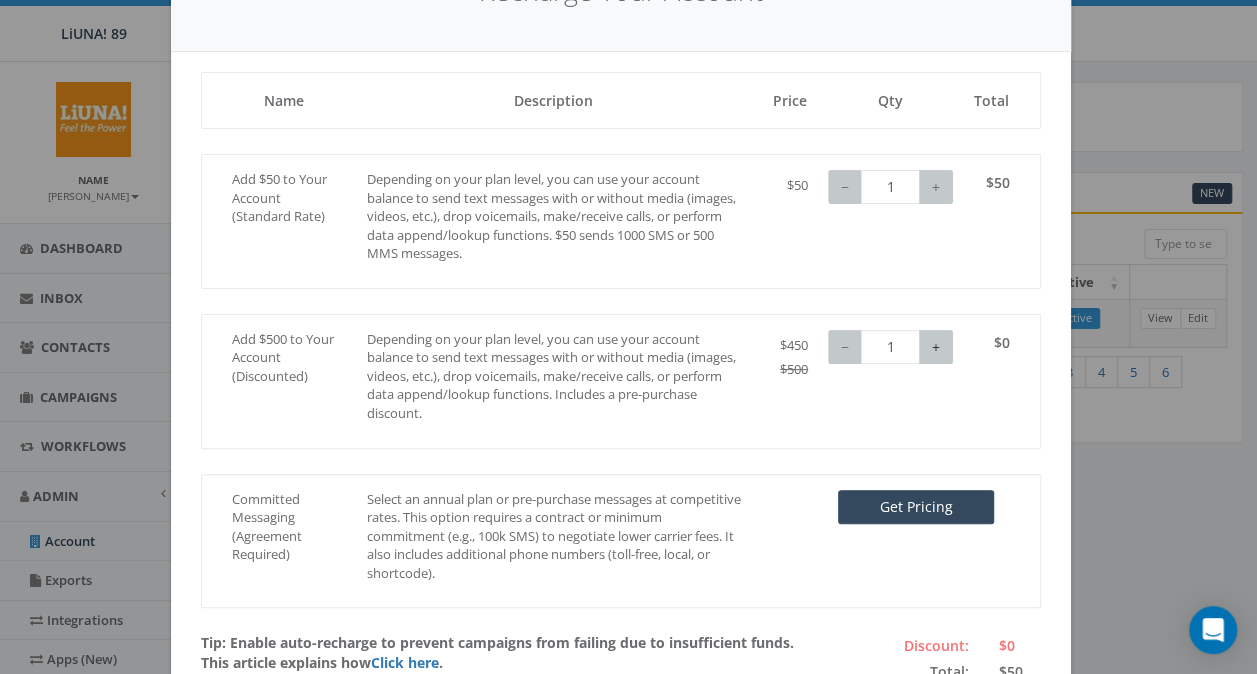 click on "+" at bounding box center (936, 347) 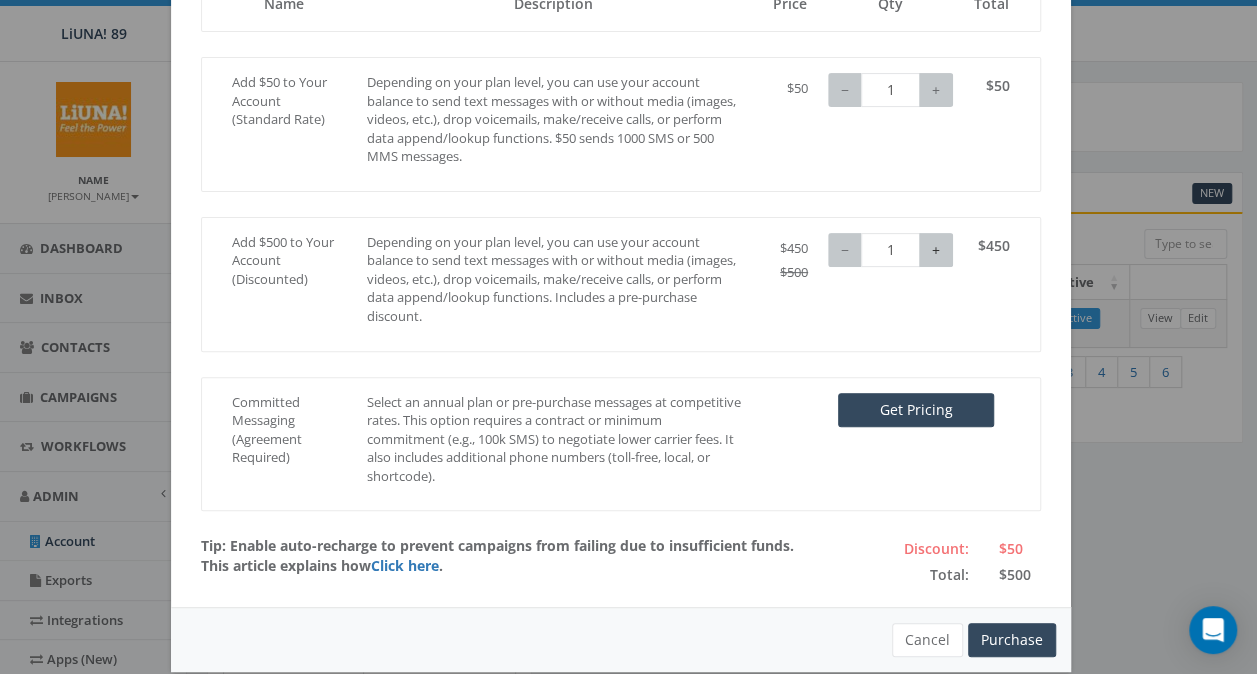 scroll, scrollTop: 235, scrollLeft: 0, axis: vertical 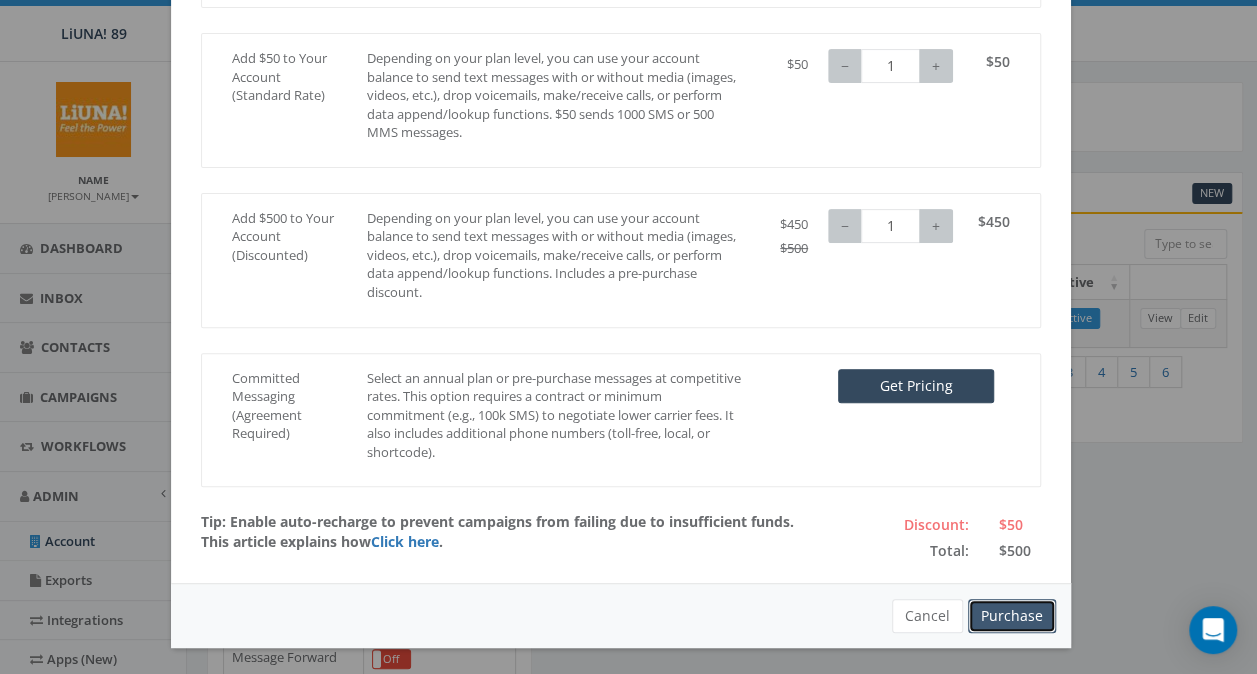 click on "Purchase" at bounding box center [1012, 616] 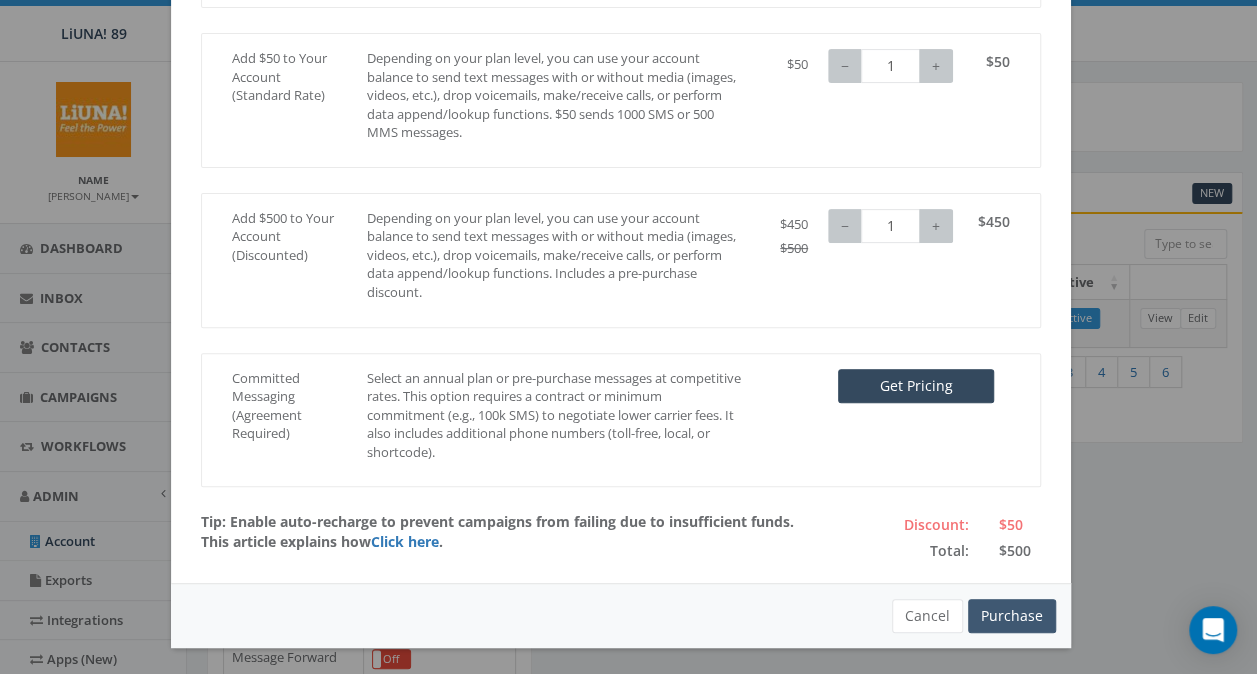 scroll, scrollTop: 318, scrollLeft: 0, axis: vertical 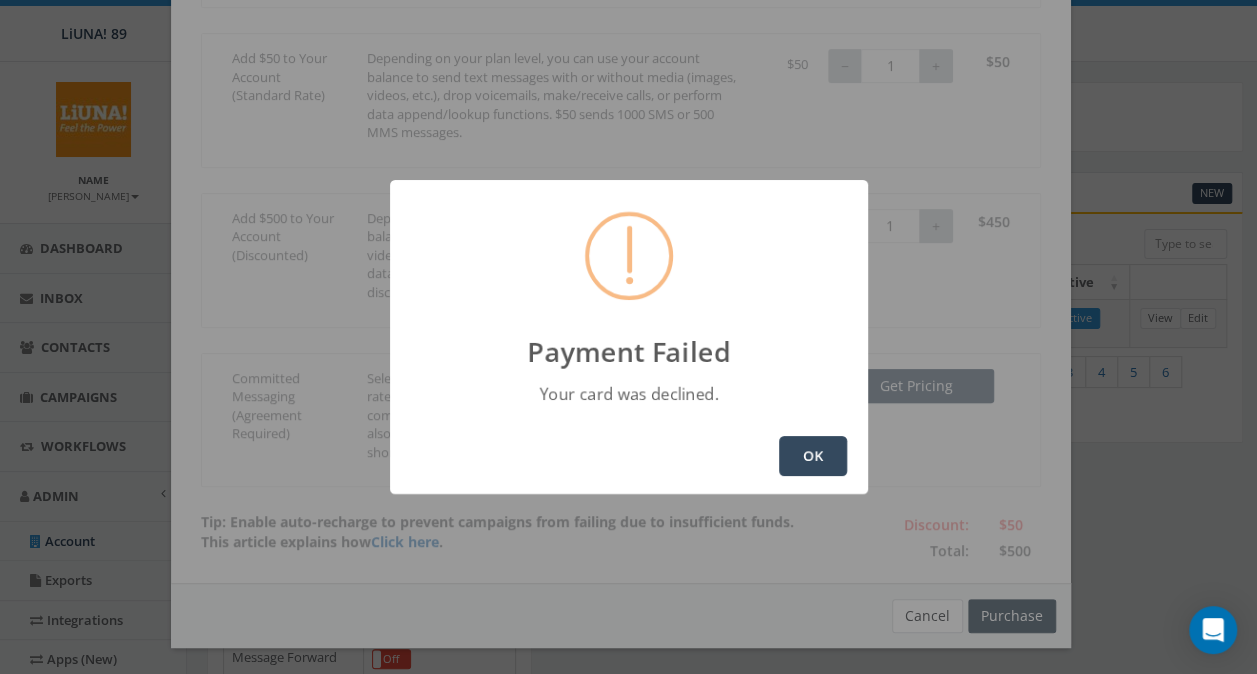 drag, startPoint x: 1021, startPoint y: 614, endPoint x: 732, endPoint y: 443, distance: 335.80054 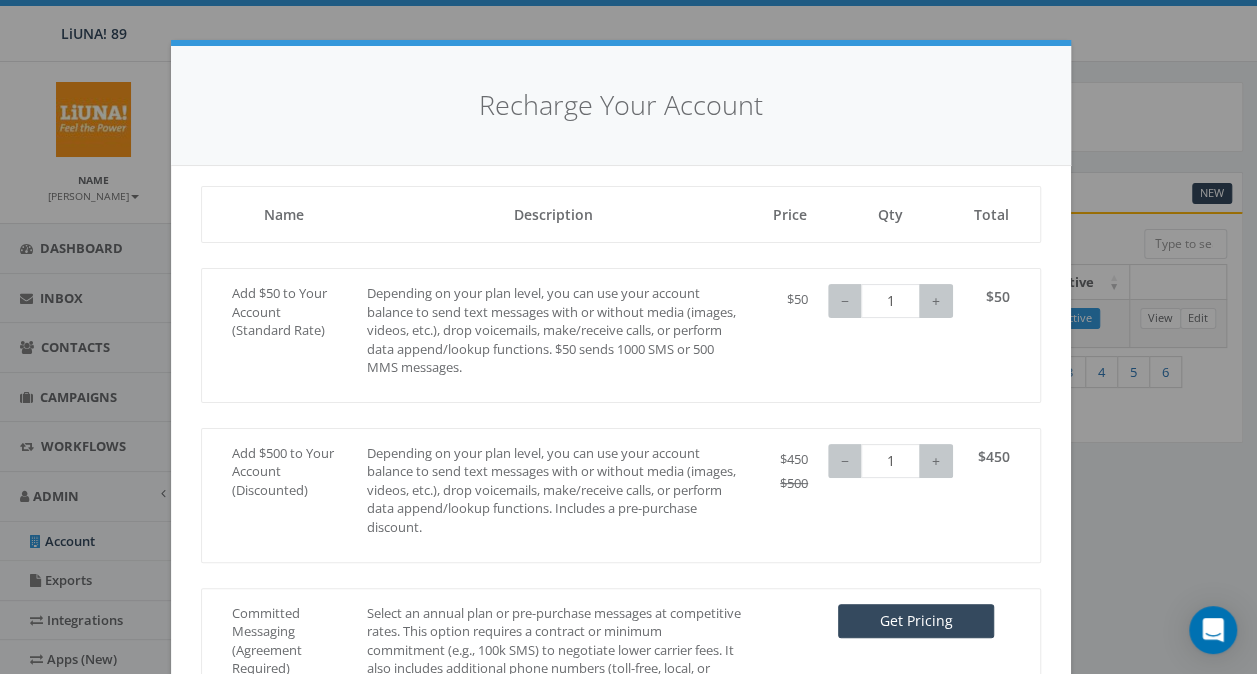 scroll, scrollTop: 235, scrollLeft: 0, axis: vertical 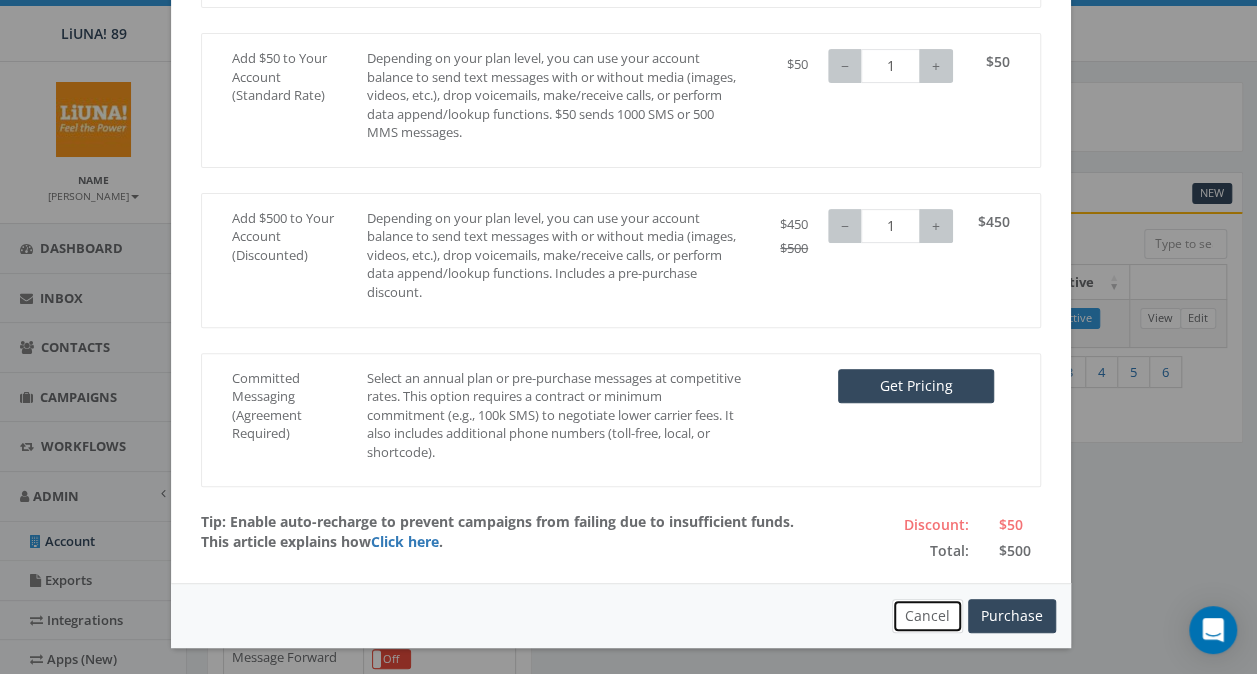 click on "Cancel" at bounding box center [927, 616] 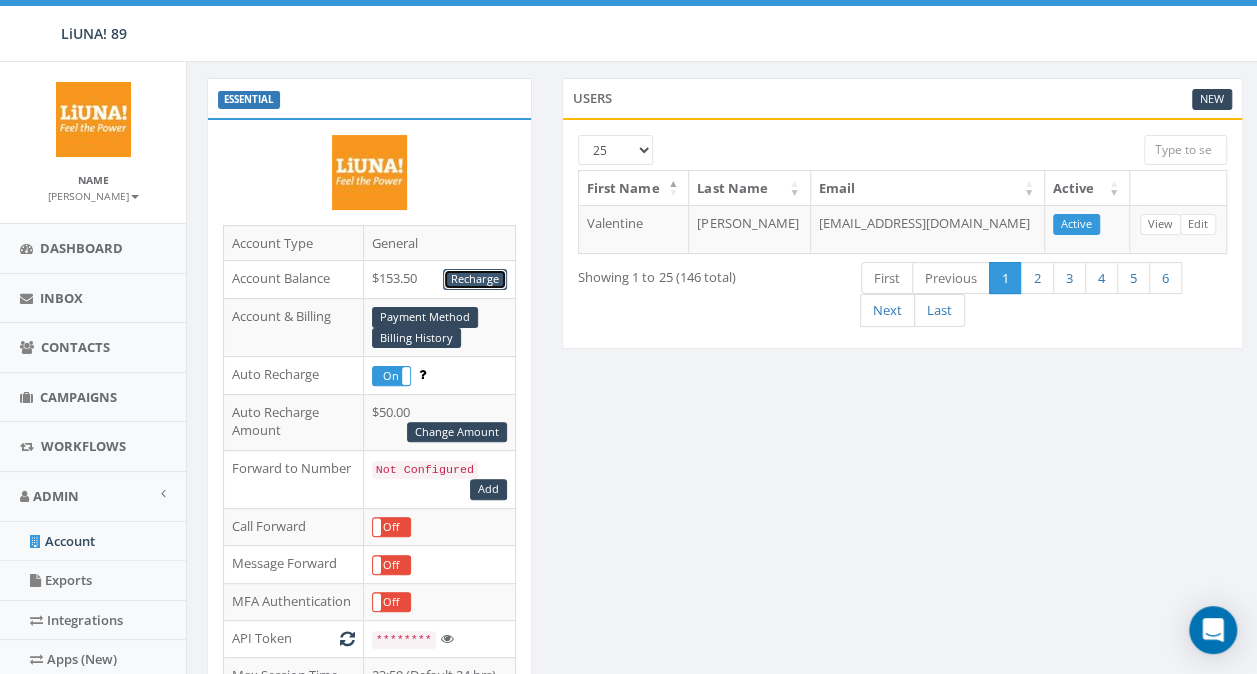 scroll, scrollTop: 98, scrollLeft: 0, axis: vertical 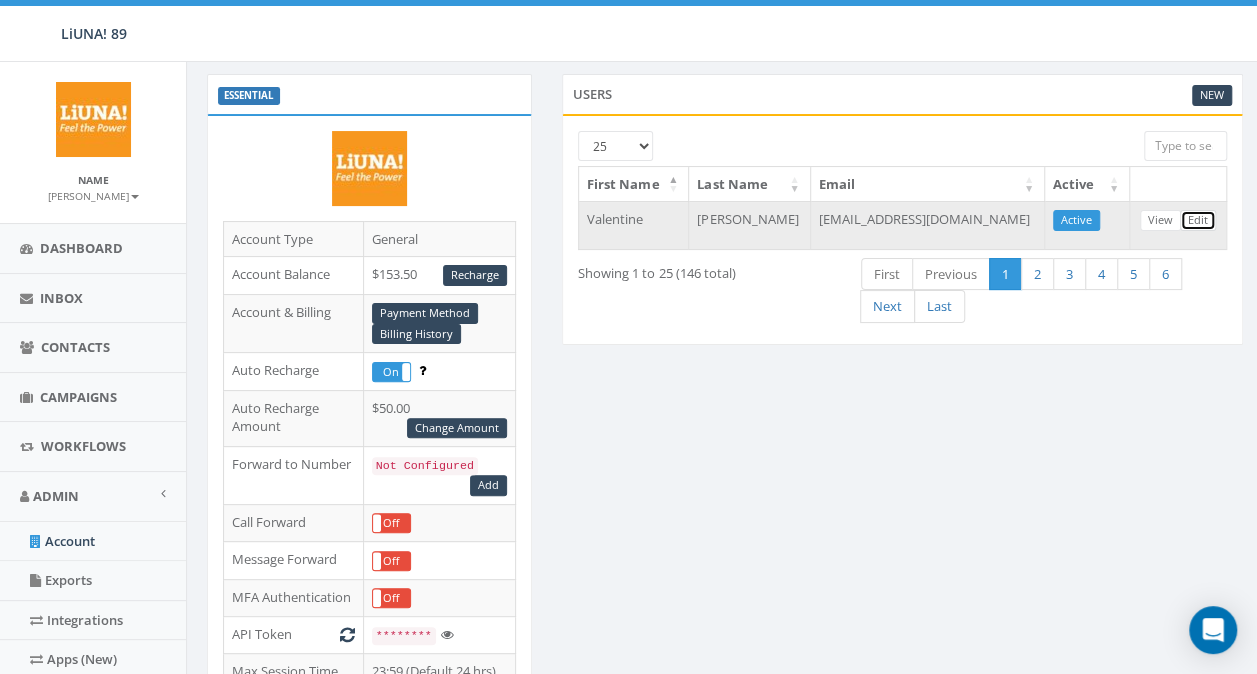 click on "Edit" at bounding box center [1198, 220] 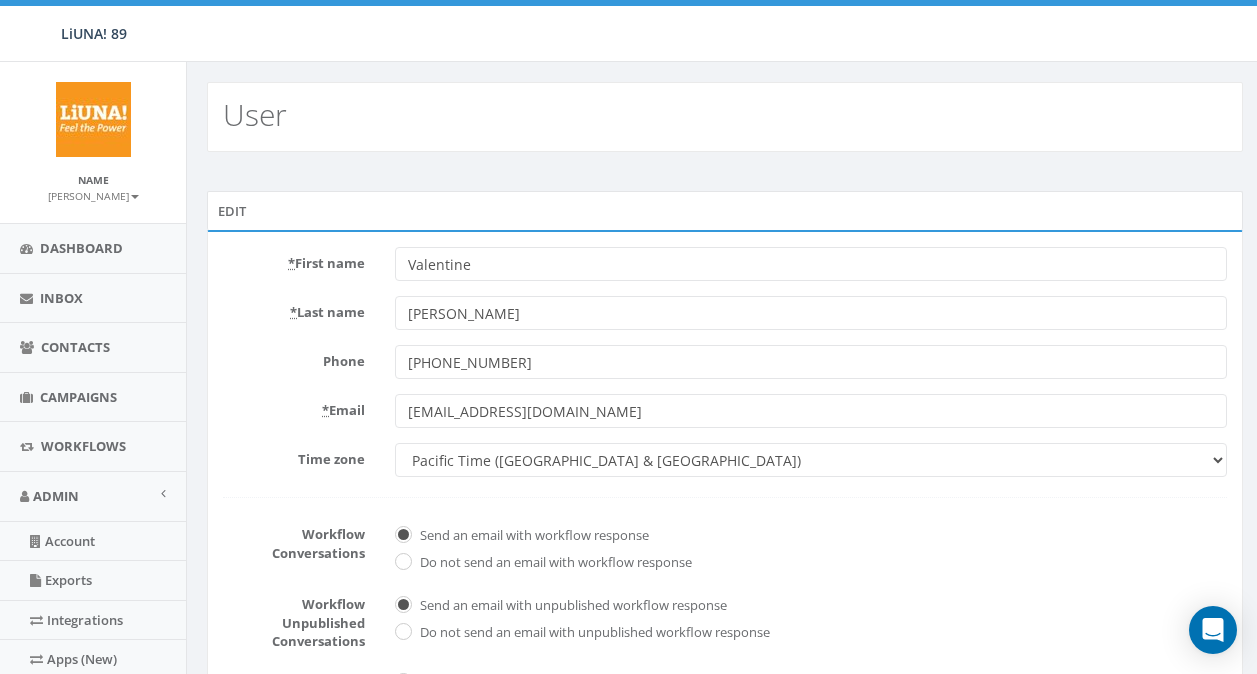 scroll, scrollTop: 0, scrollLeft: 0, axis: both 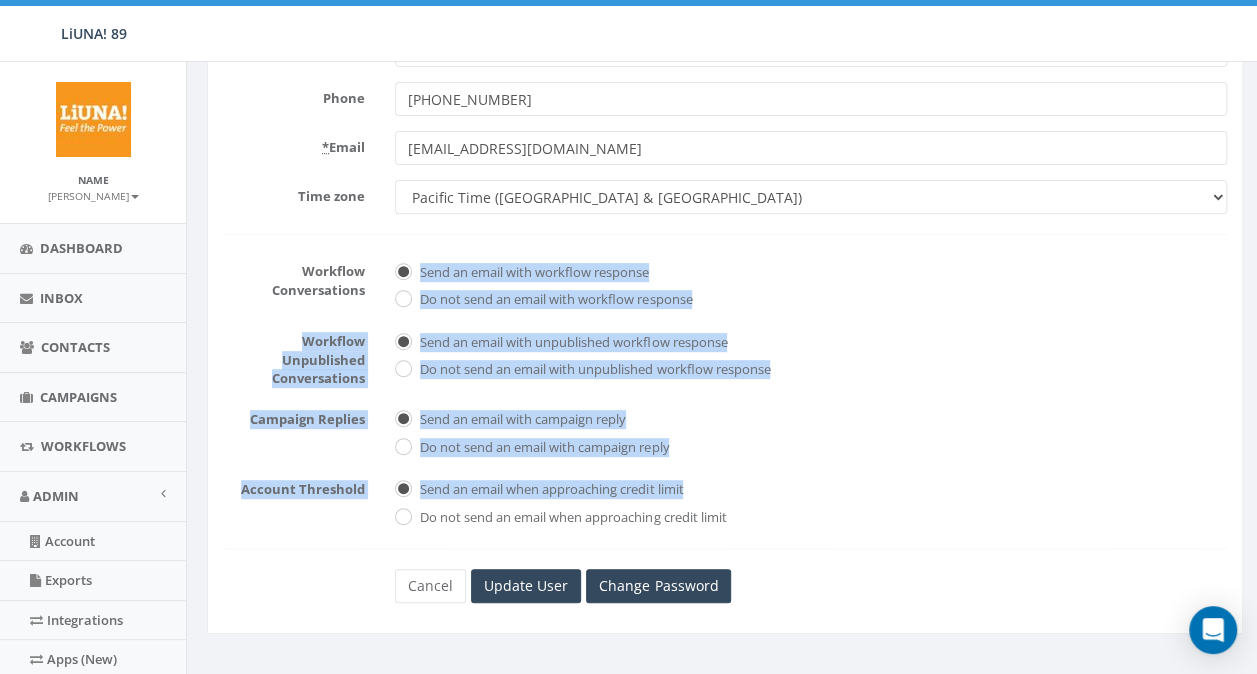 drag, startPoint x: 901, startPoint y: 476, endPoint x: 394, endPoint y: 240, distance: 559.2361 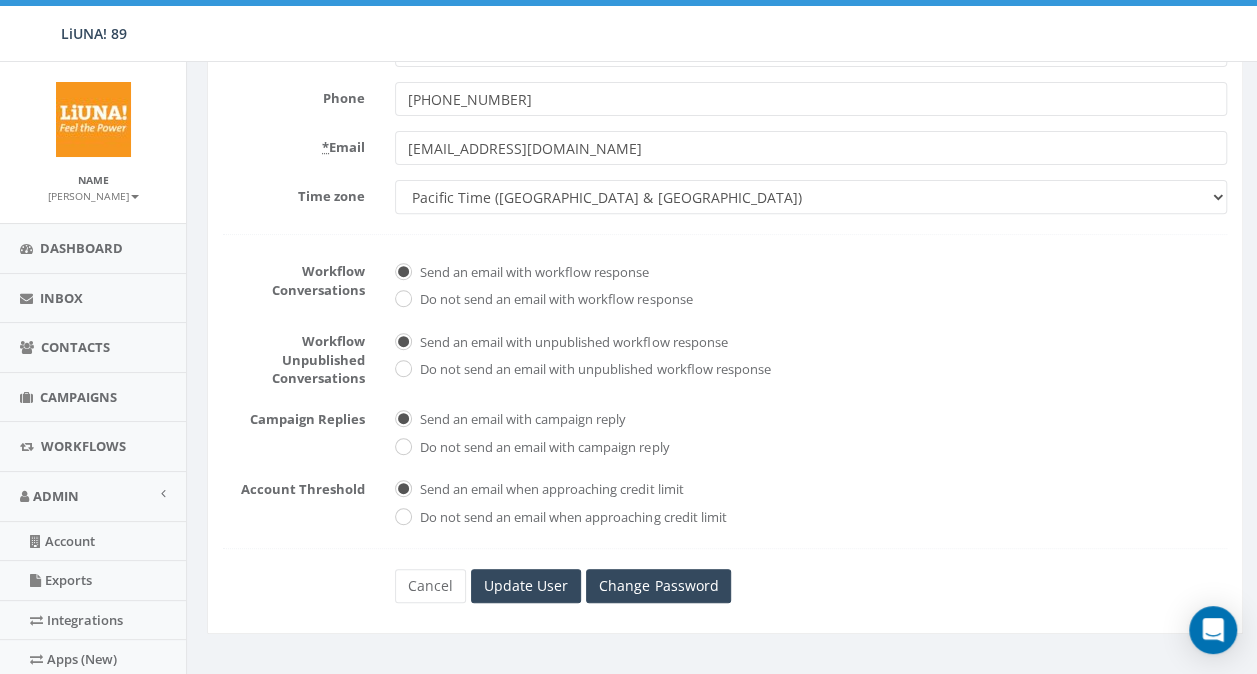 drag, startPoint x: 394, startPoint y: 240, endPoint x: 307, endPoint y: 204, distance: 94.15413 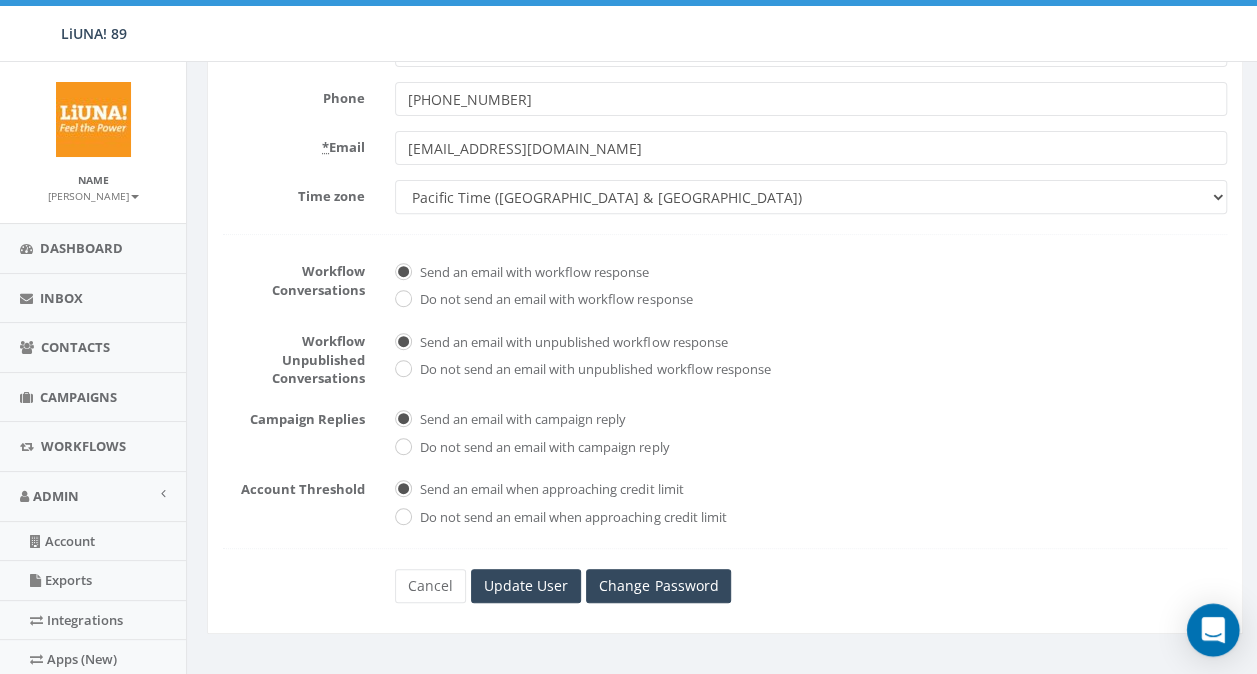 click 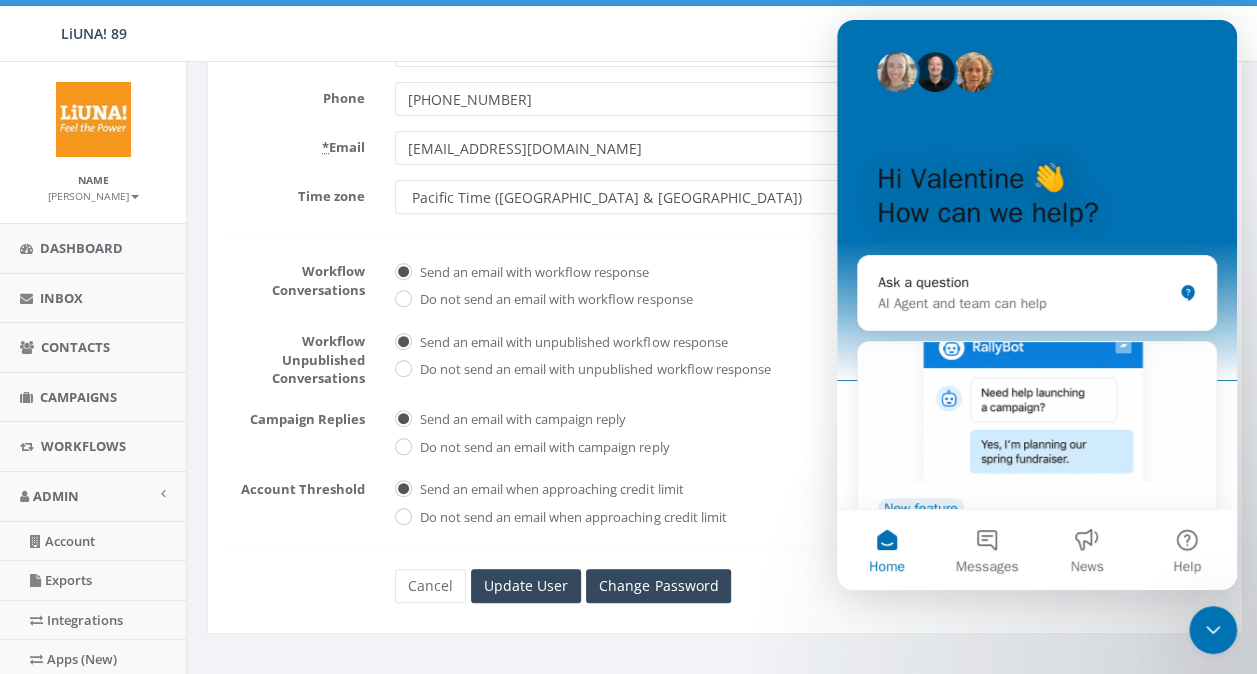 scroll, scrollTop: 0, scrollLeft: 0, axis: both 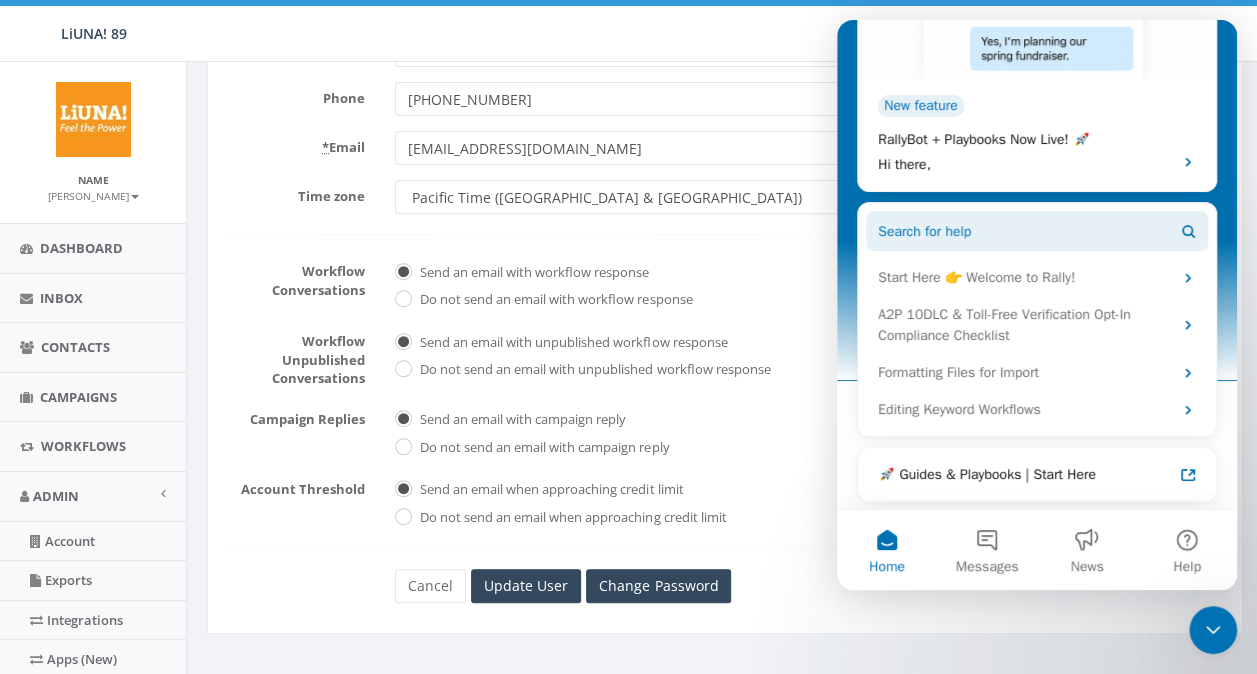click on "Search for help" at bounding box center (1037, 231) 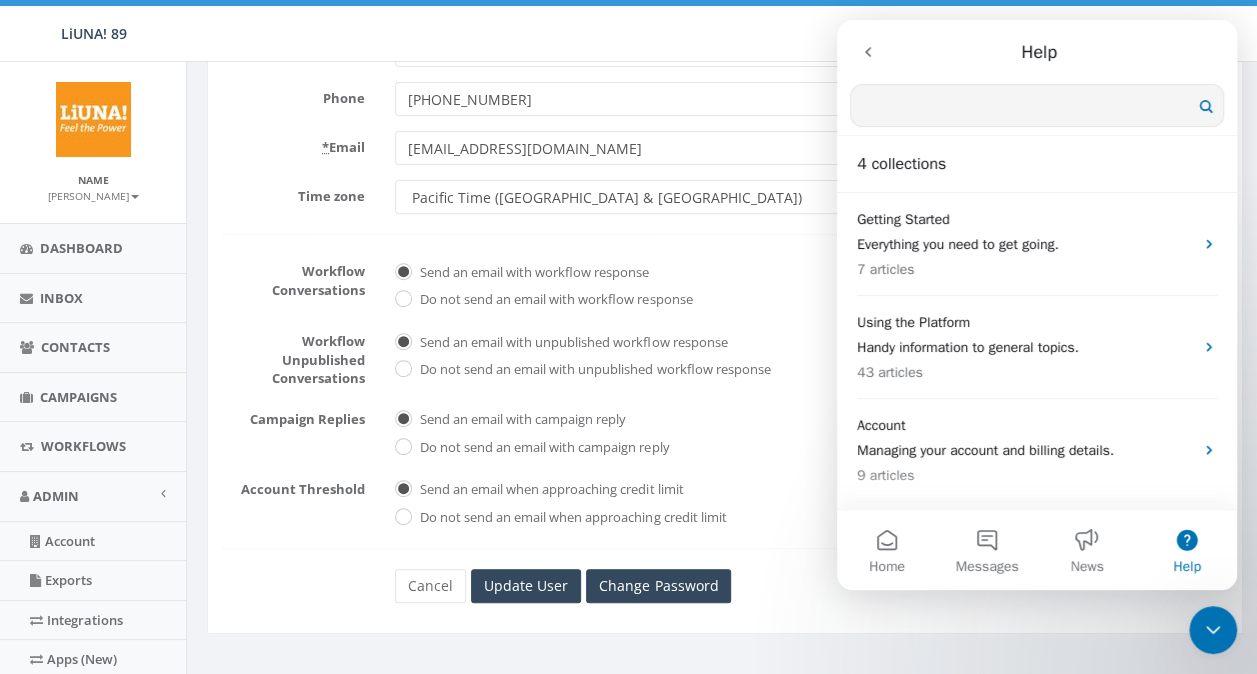 scroll, scrollTop: 0, scrollLeft: 0, axis: both 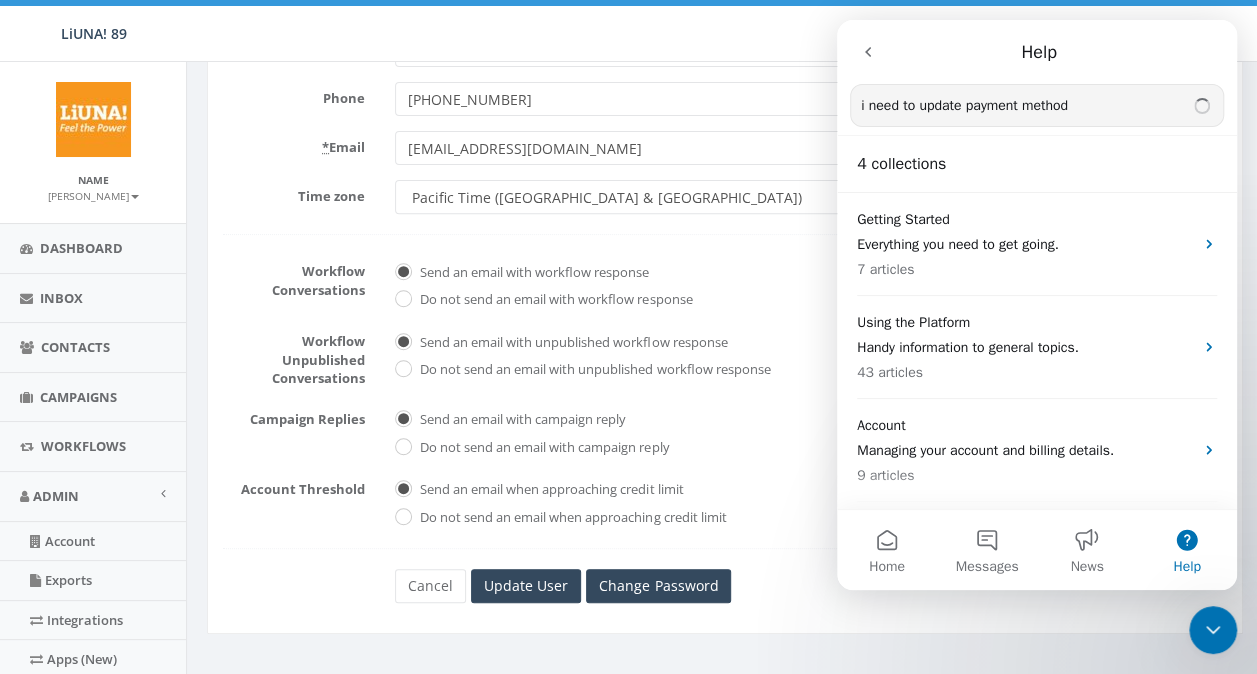 type on "i need to update payment method" 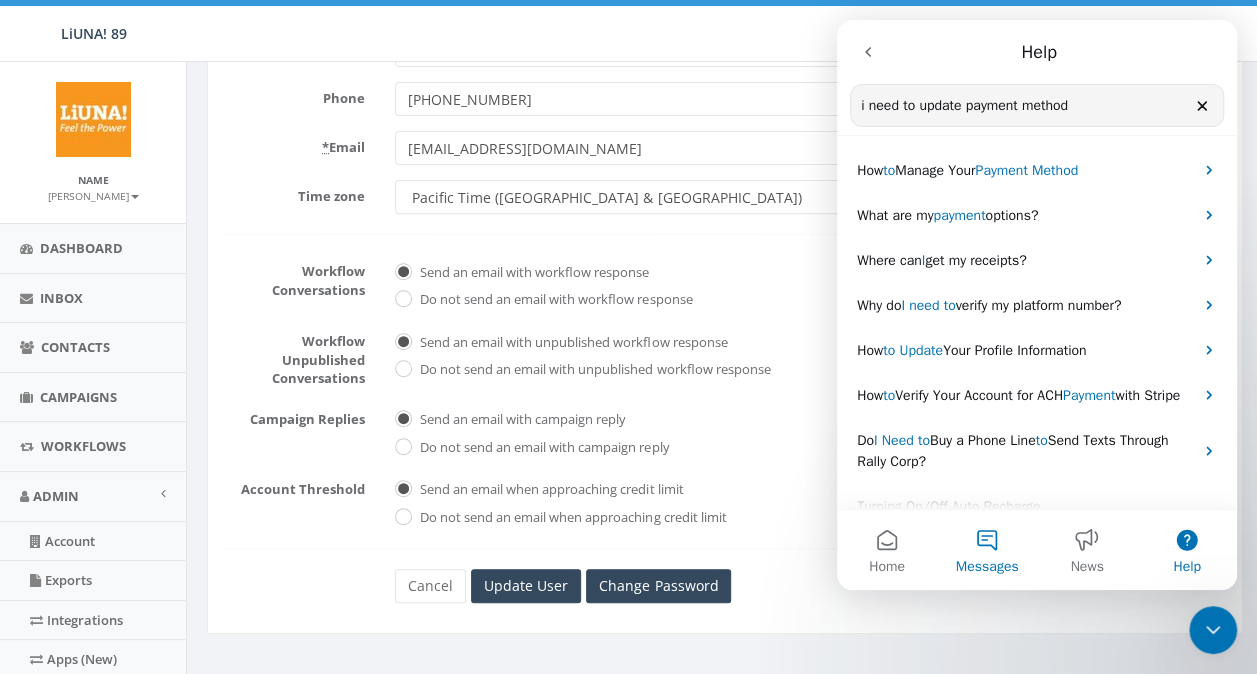 click on "Messages" at bounding box center (987, 567) 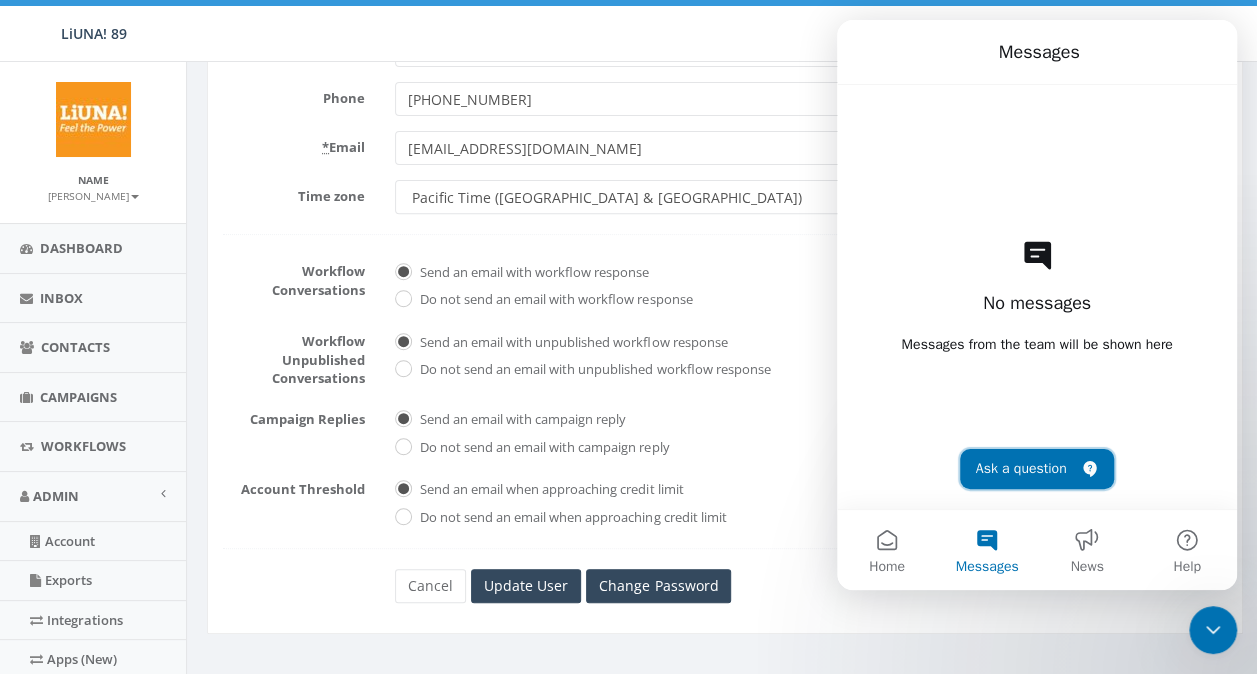 click on "Ask a question" at bounding box center [1037, 469] 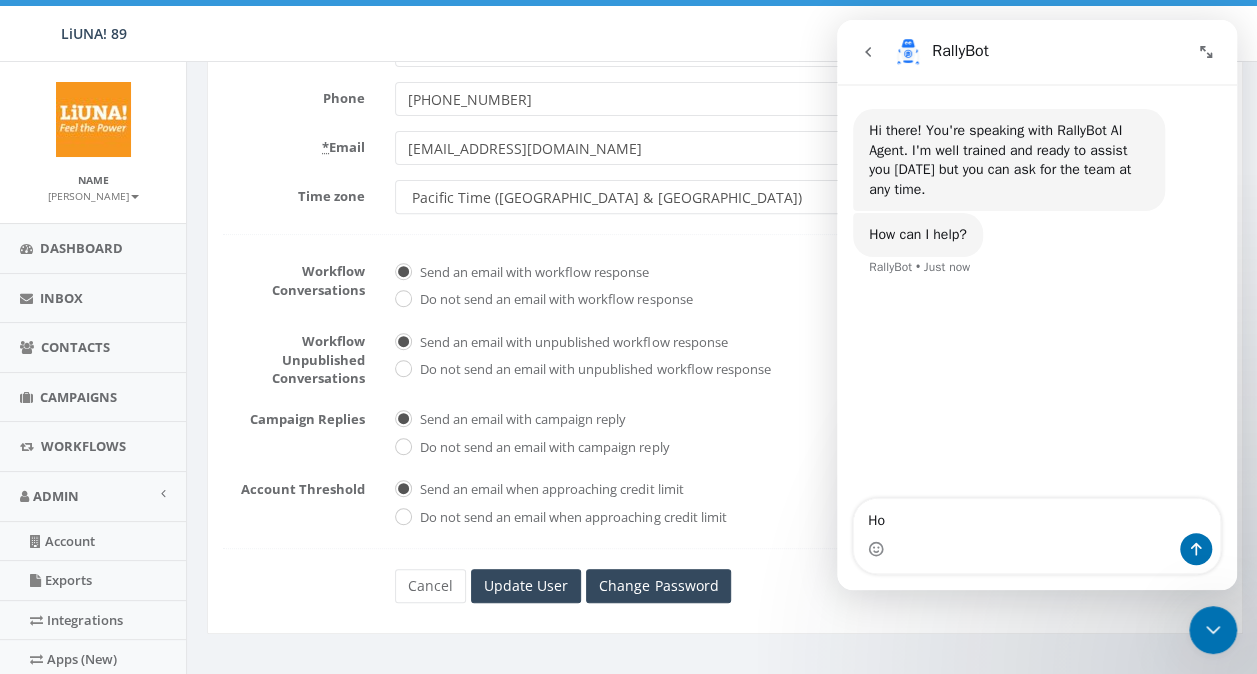 type on "H" 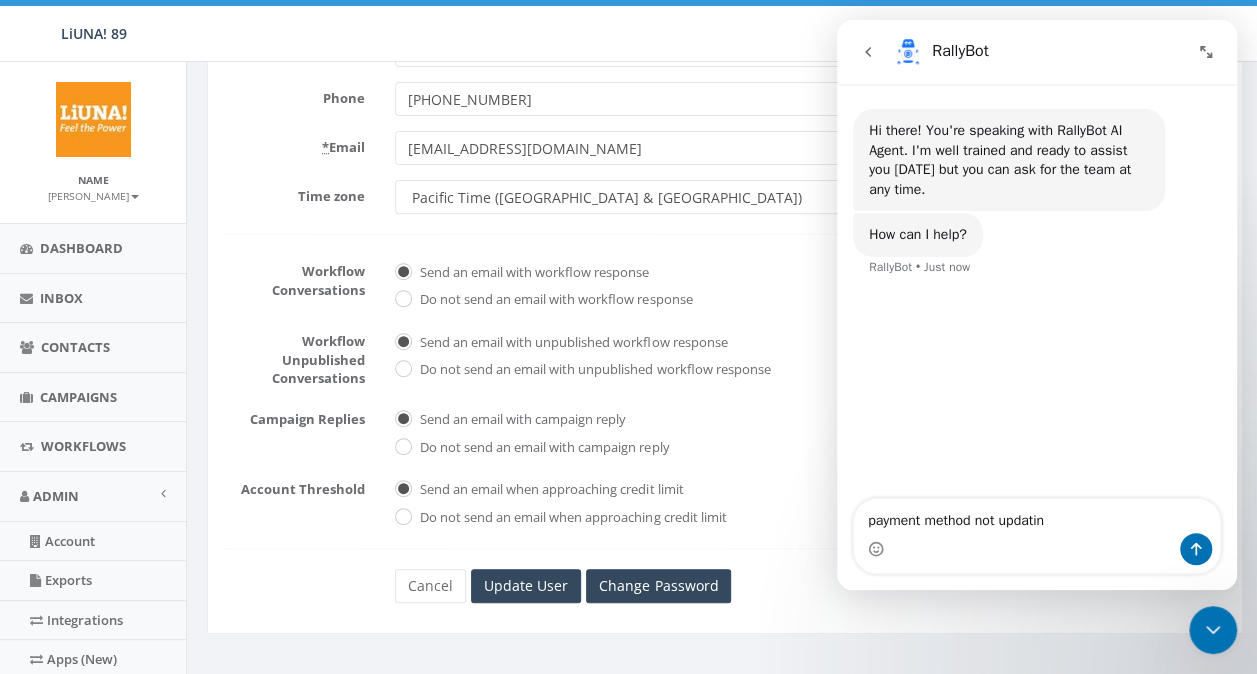type on "payment method not updating" 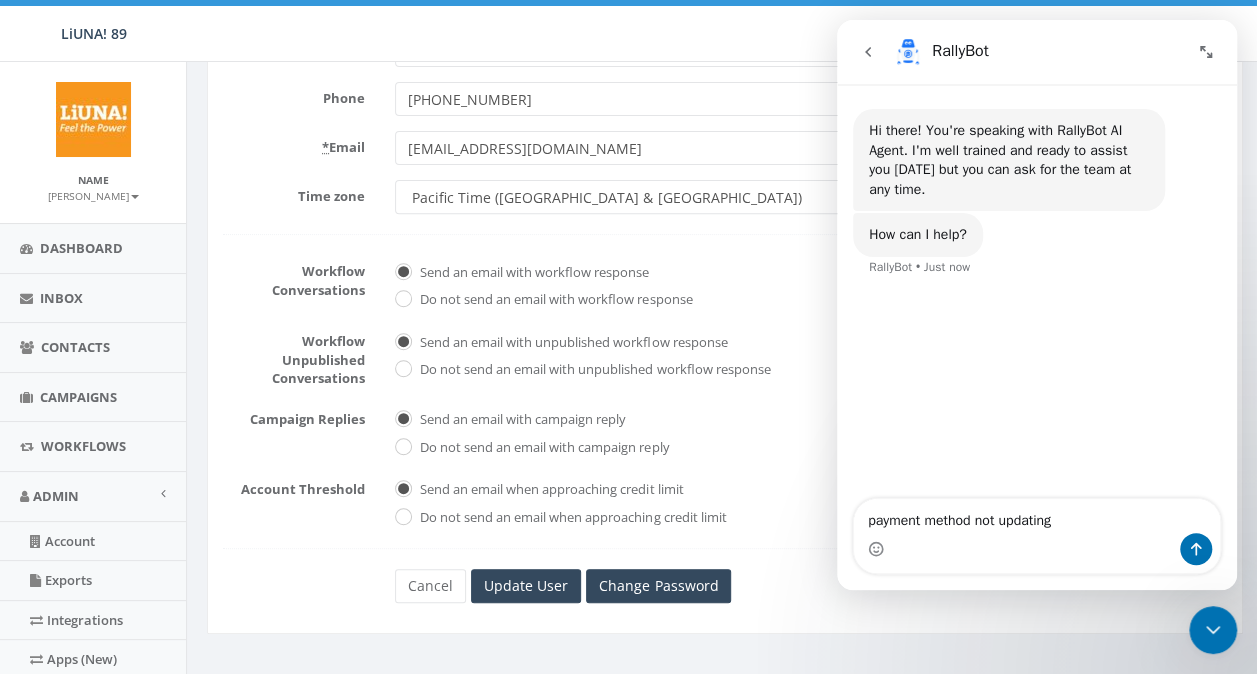 type 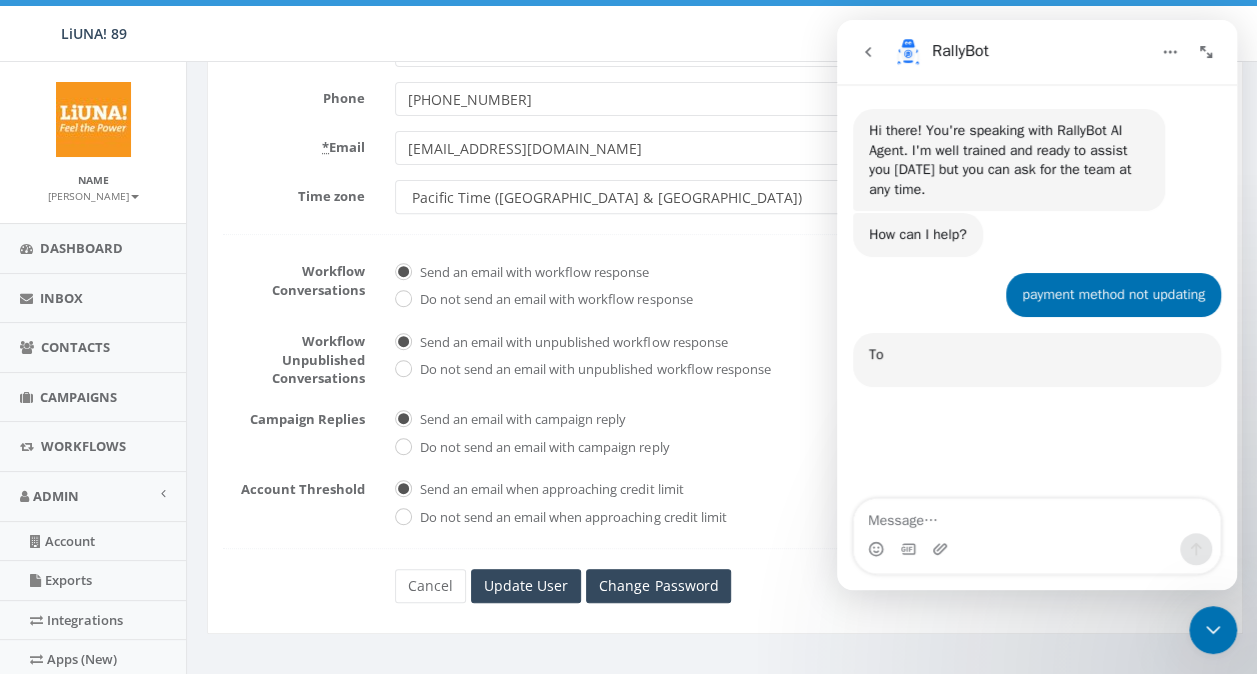 scroll, scrollTop: 3, scrollLeft: 0, axis: vertical 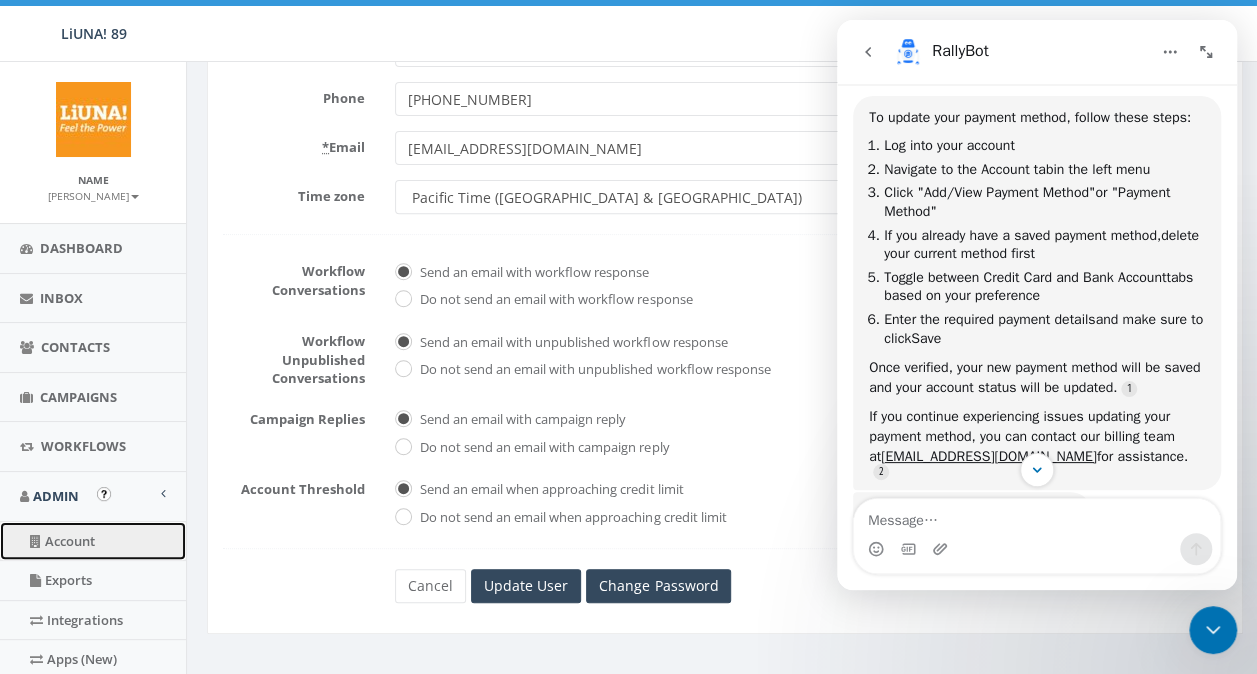 click on "Account" at bounding box center (93, 541) 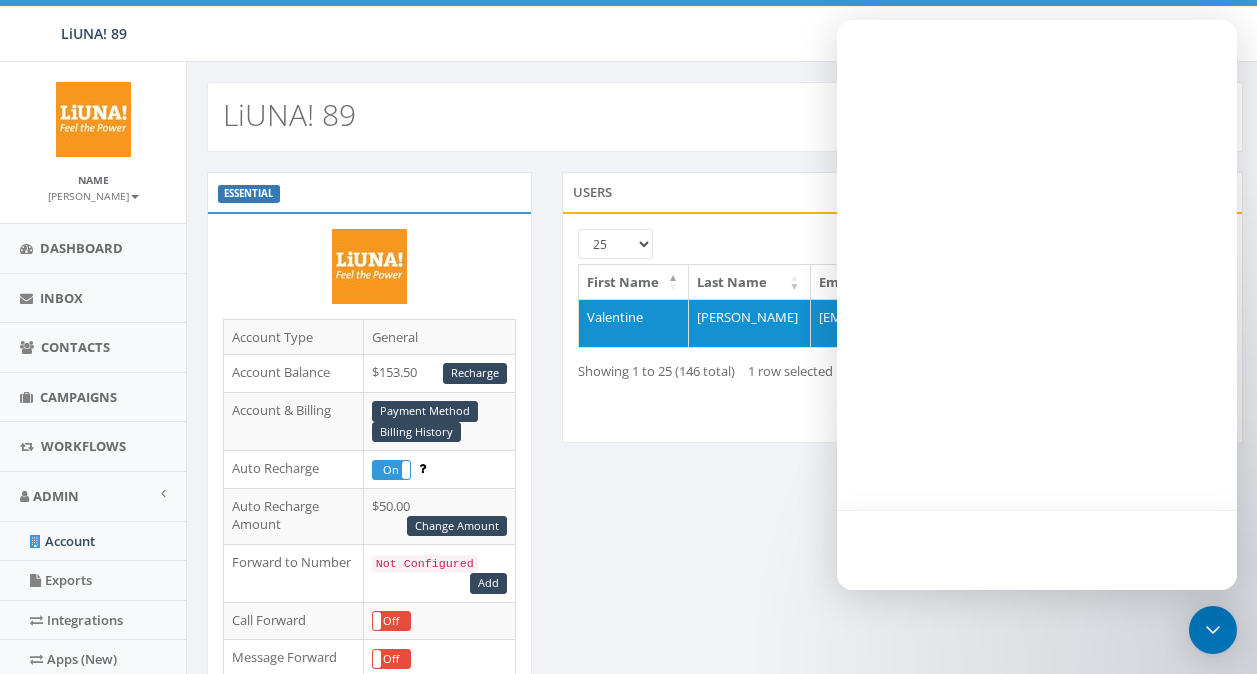 scroll, scrollTop: 0, scrollLeft: 0, axis: both 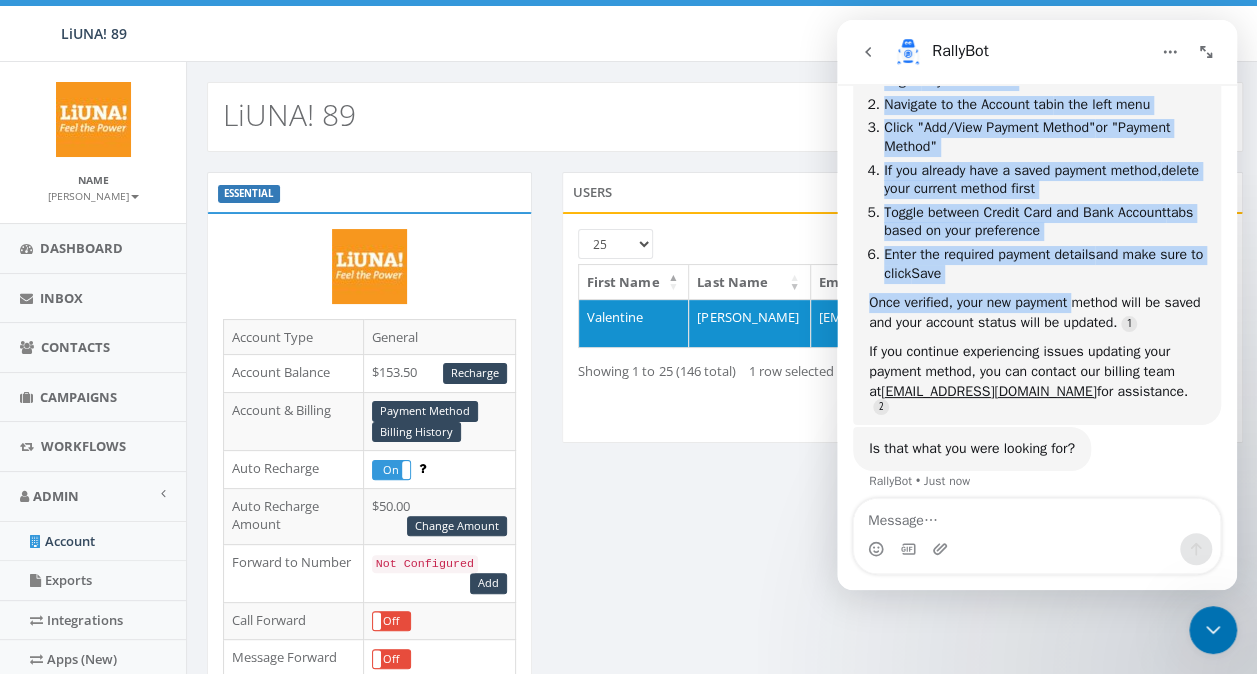drag, startPoint x: 1083, startPoint y: 58, endPoint x: 1081, endPoint y: 304, distance: 246.00813 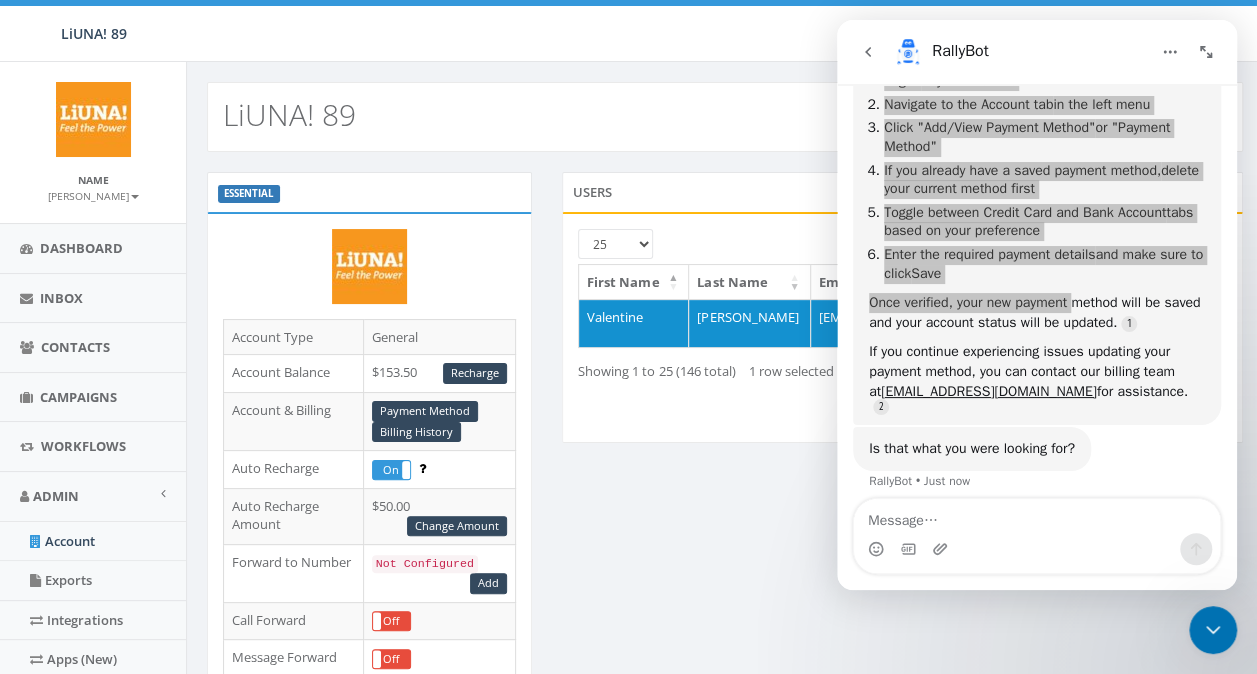 drag, startPoint x: 244, startPoint y: 284, endPoint x: 832, endPoint y: 94, distance: 617.93524 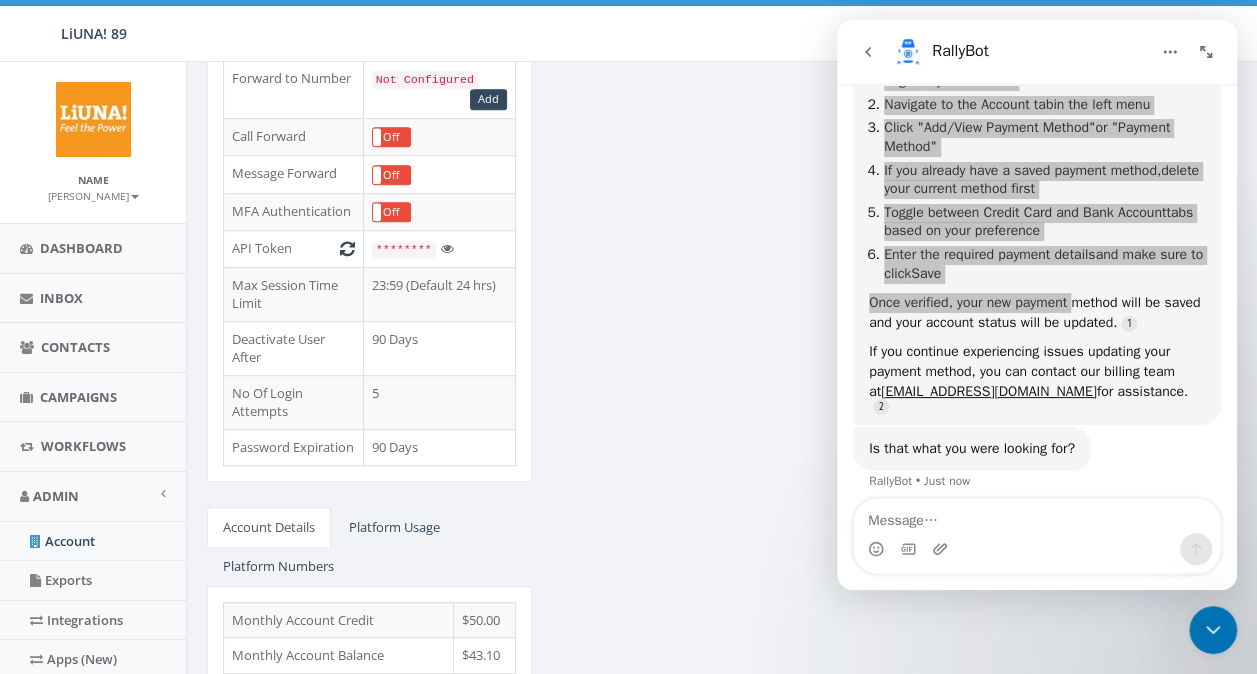 scroll, scrollTop: 618, scrollLeft: 0, axis: vertical 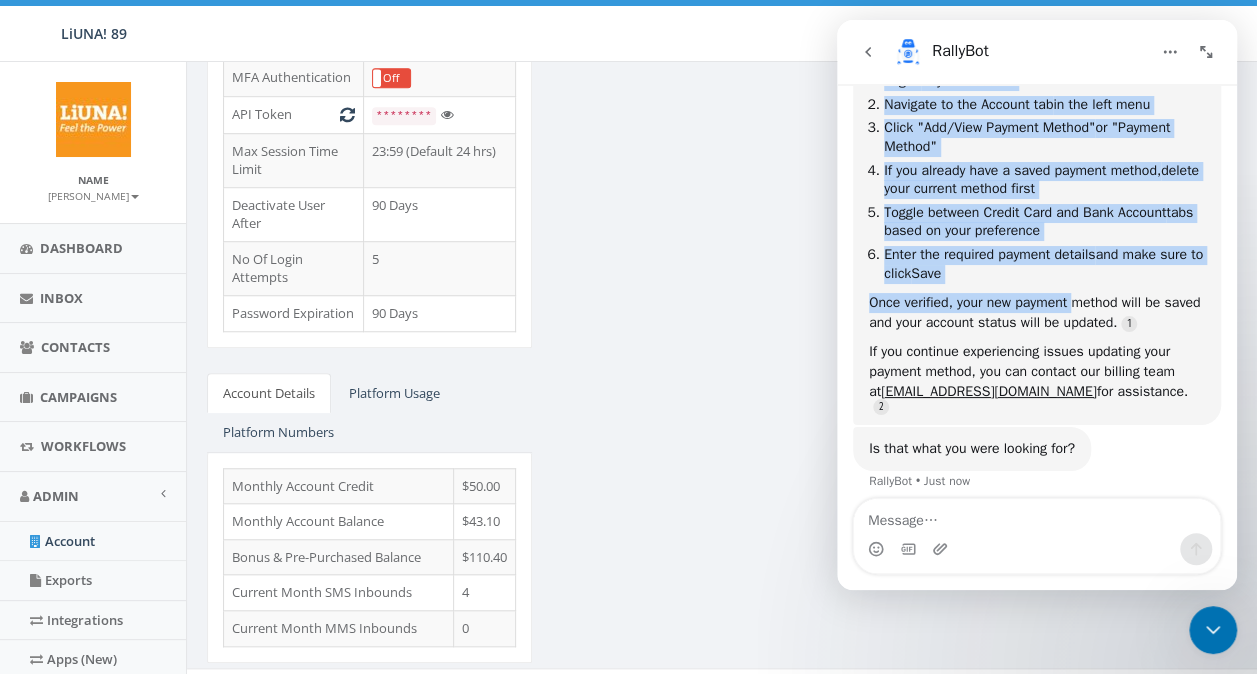 click 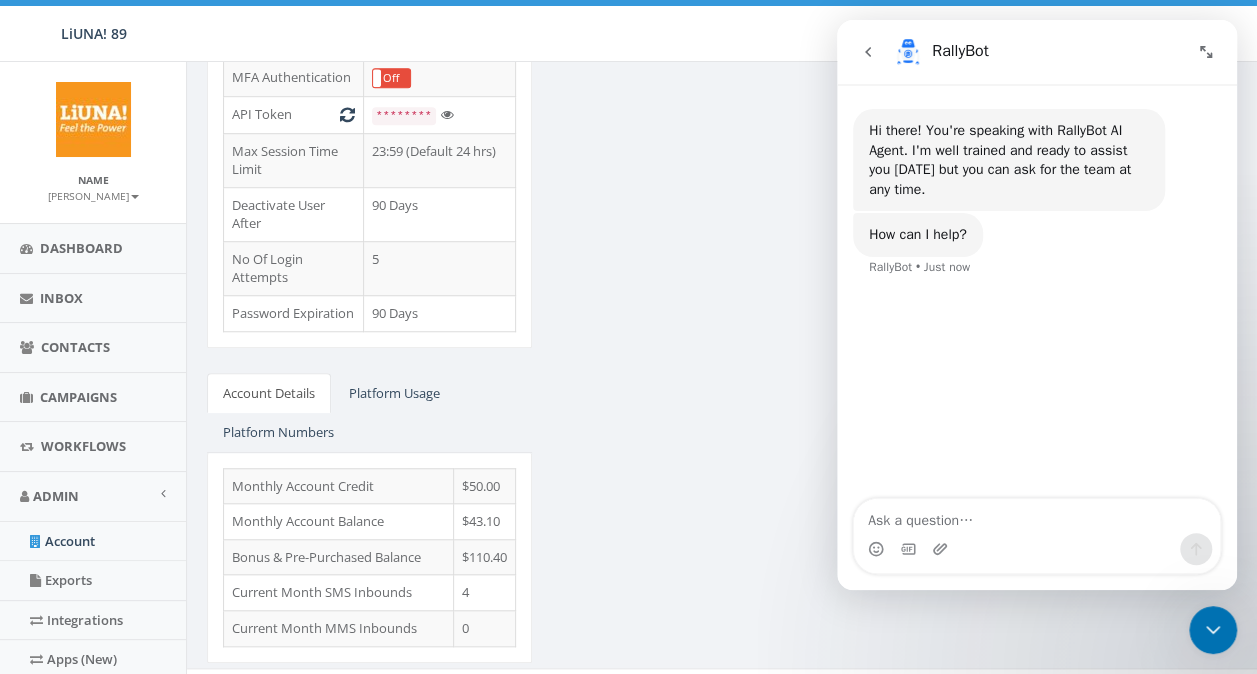 scroll, scrollTop: 0, scrollLeft: 0, axis: both 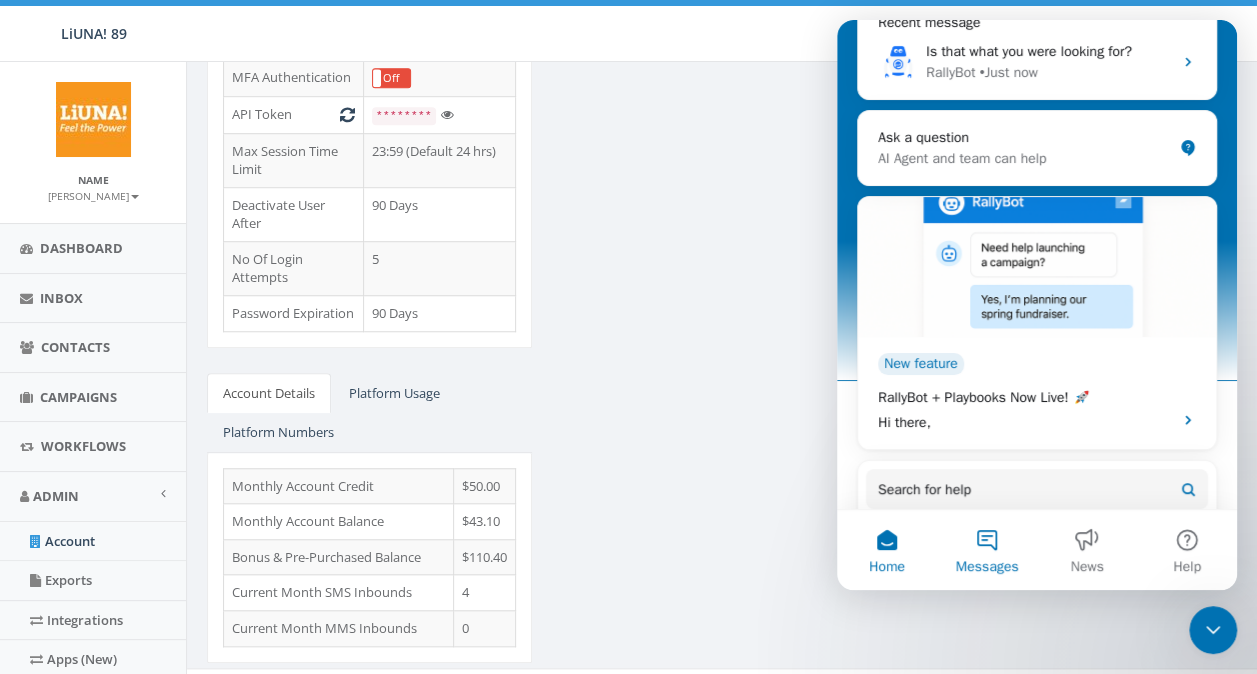 click on "Messages" at bounding box center (987, 567) 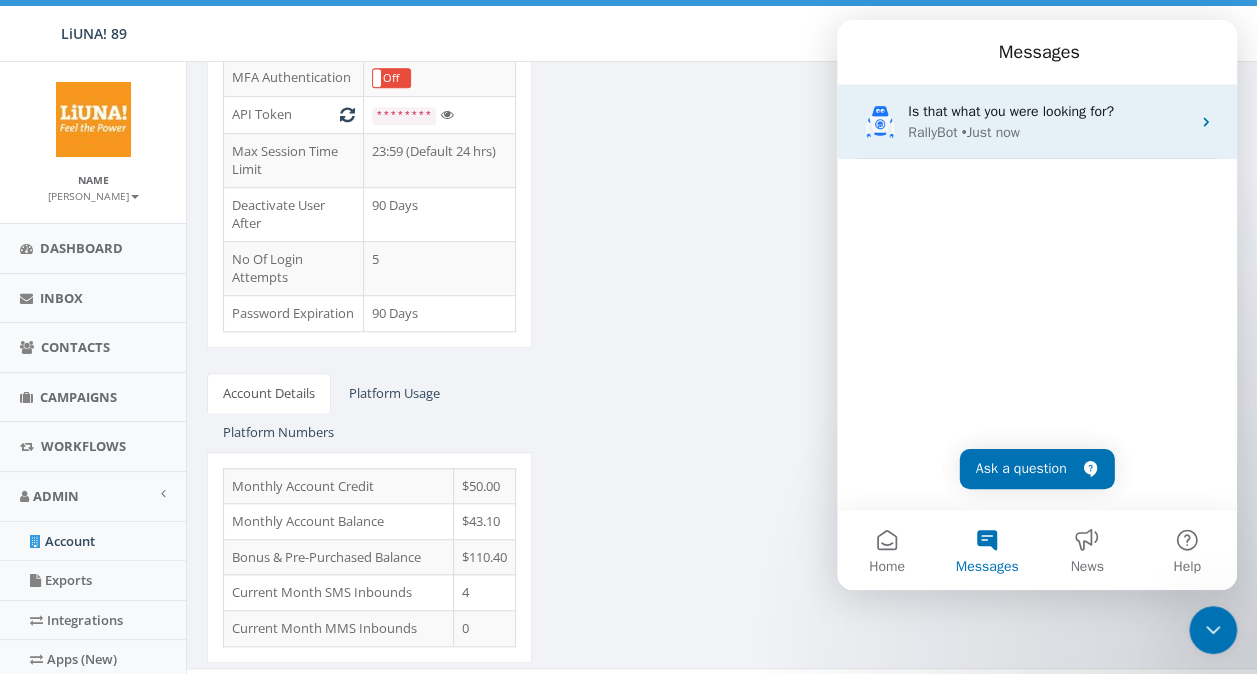 click on "RallyBot •  Just now" at bounding box center [1049, 132] 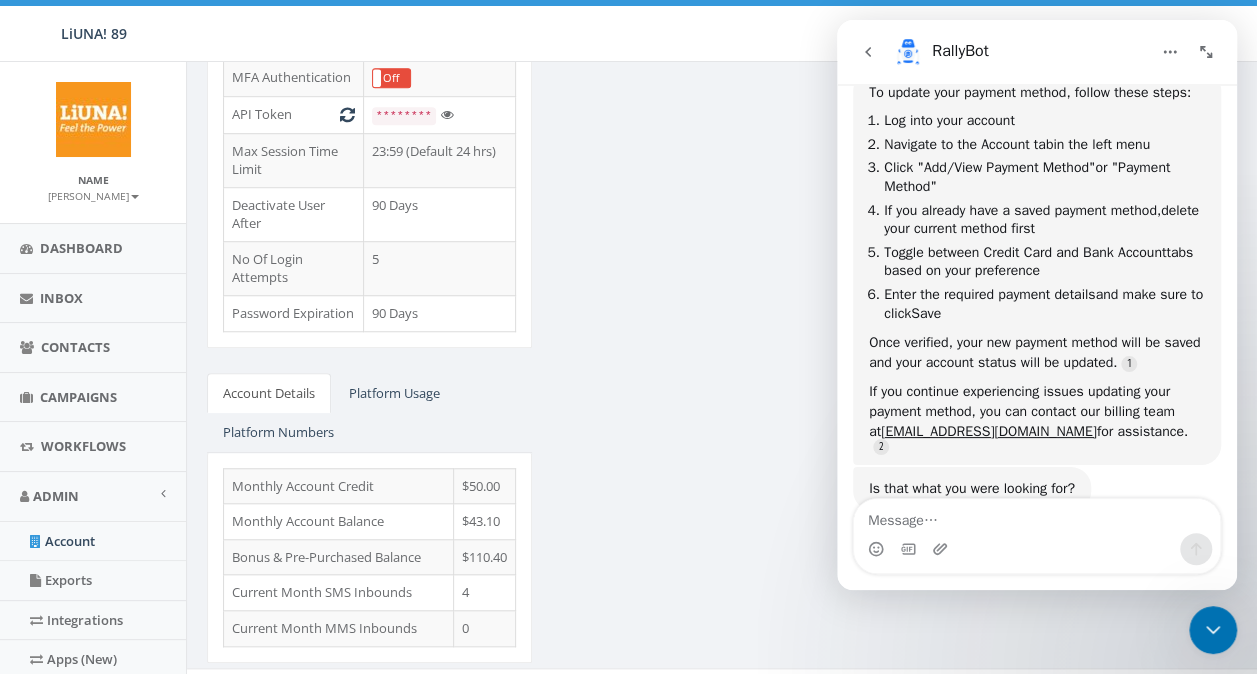 scroll, scrollTop: 302, scrollLeft: 0, axis: vertical 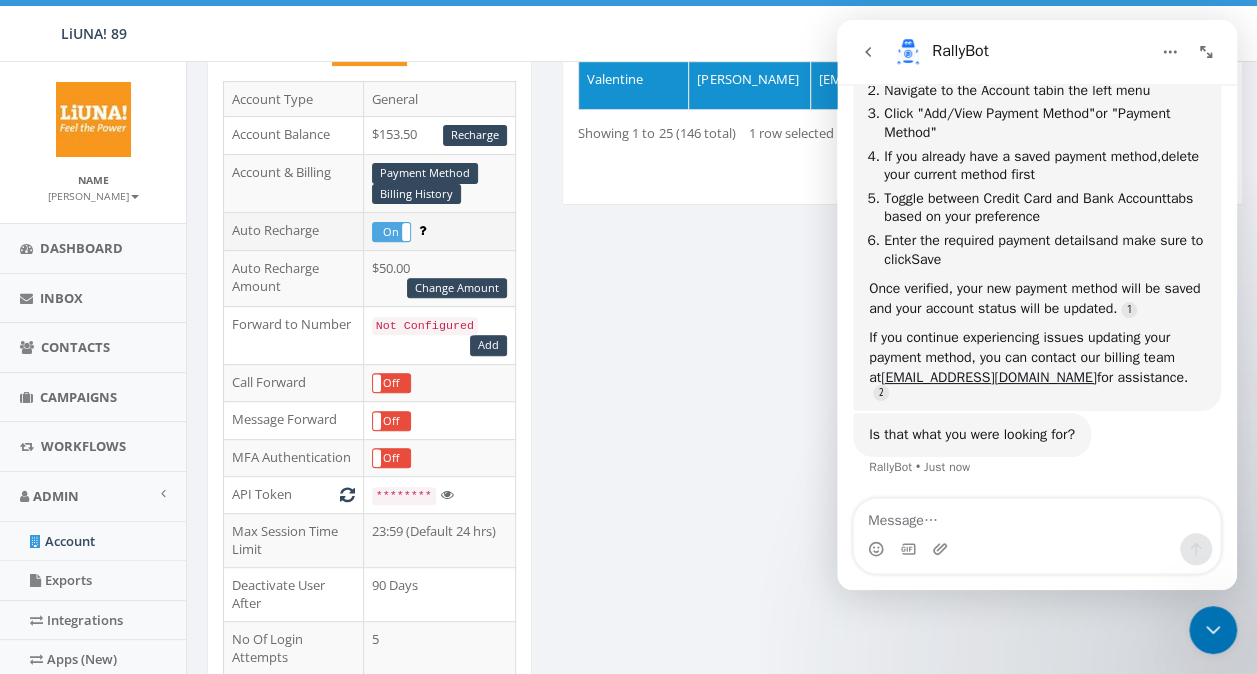 click on "On" at bounding box center [391, 232] 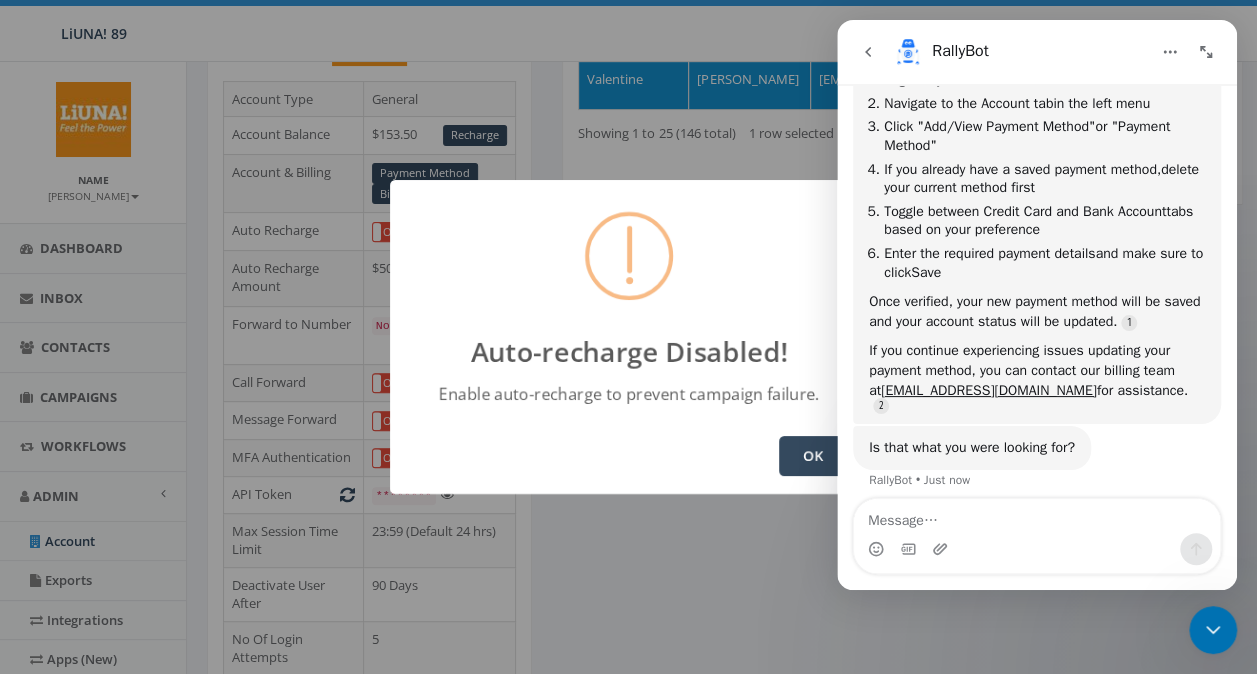 scroll, scrollTop: 302, scrollLeft: 0, axis: vertical 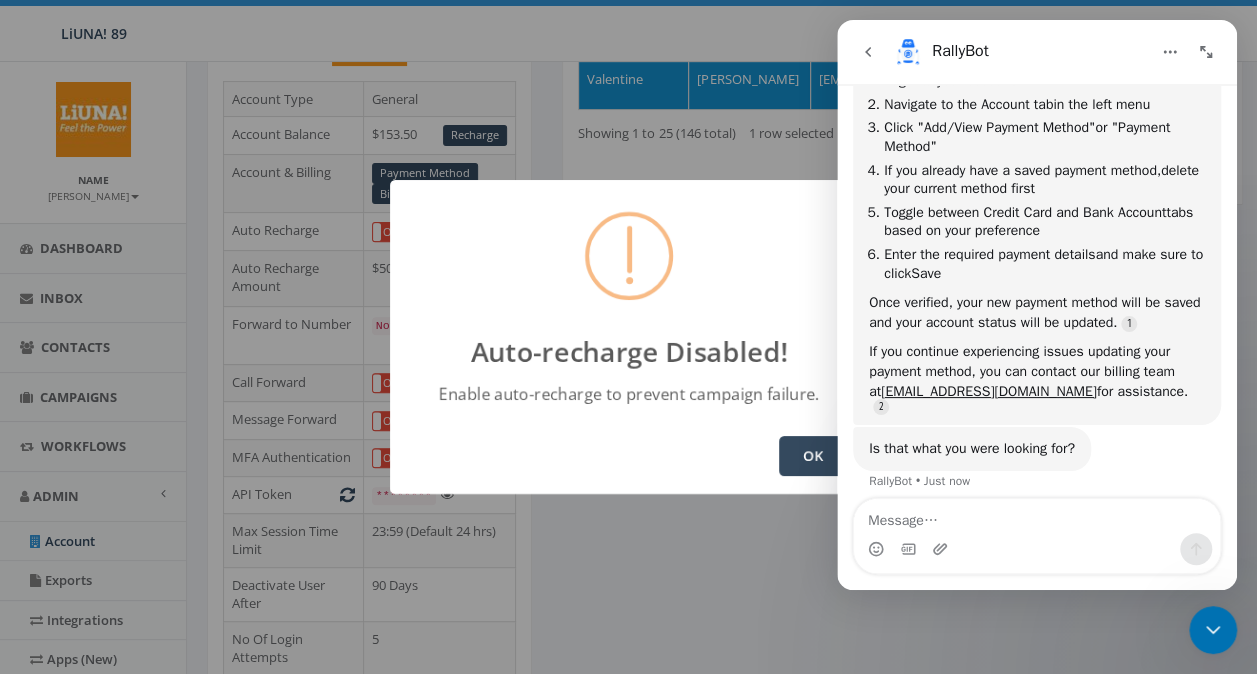 click on "OK" at bounding box center (813, 456) 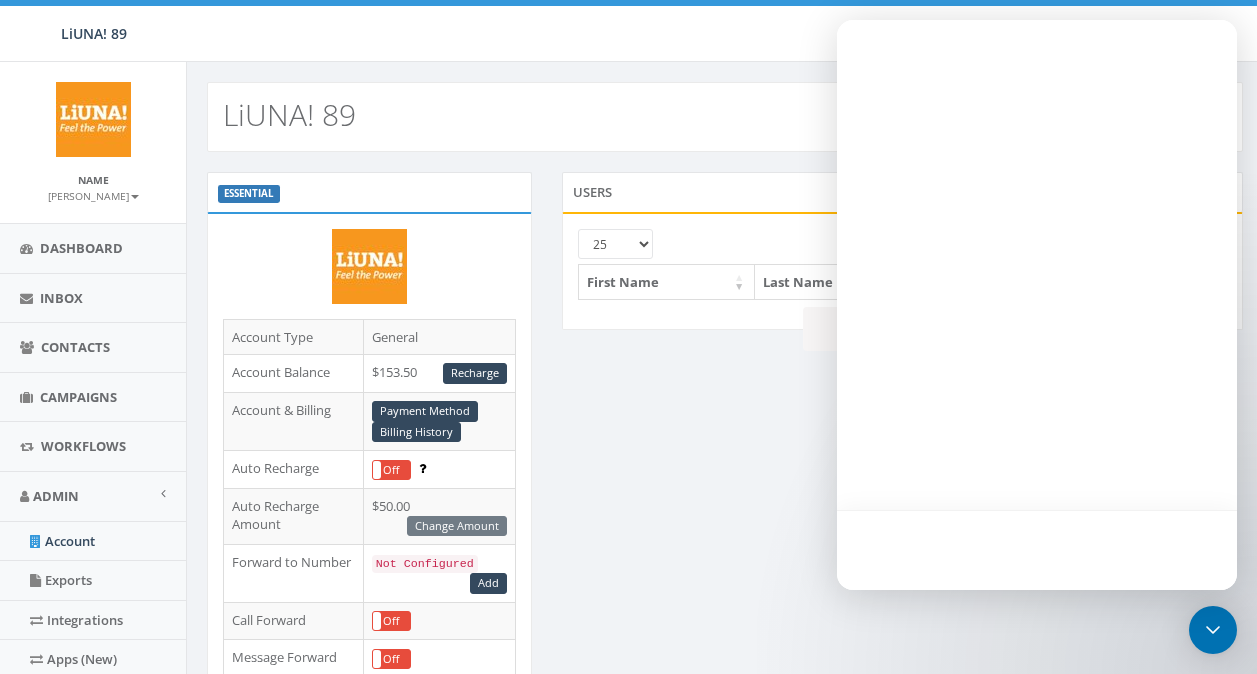 scroll, scrollTop: 238, scrollLeft: 0, axis: vertical 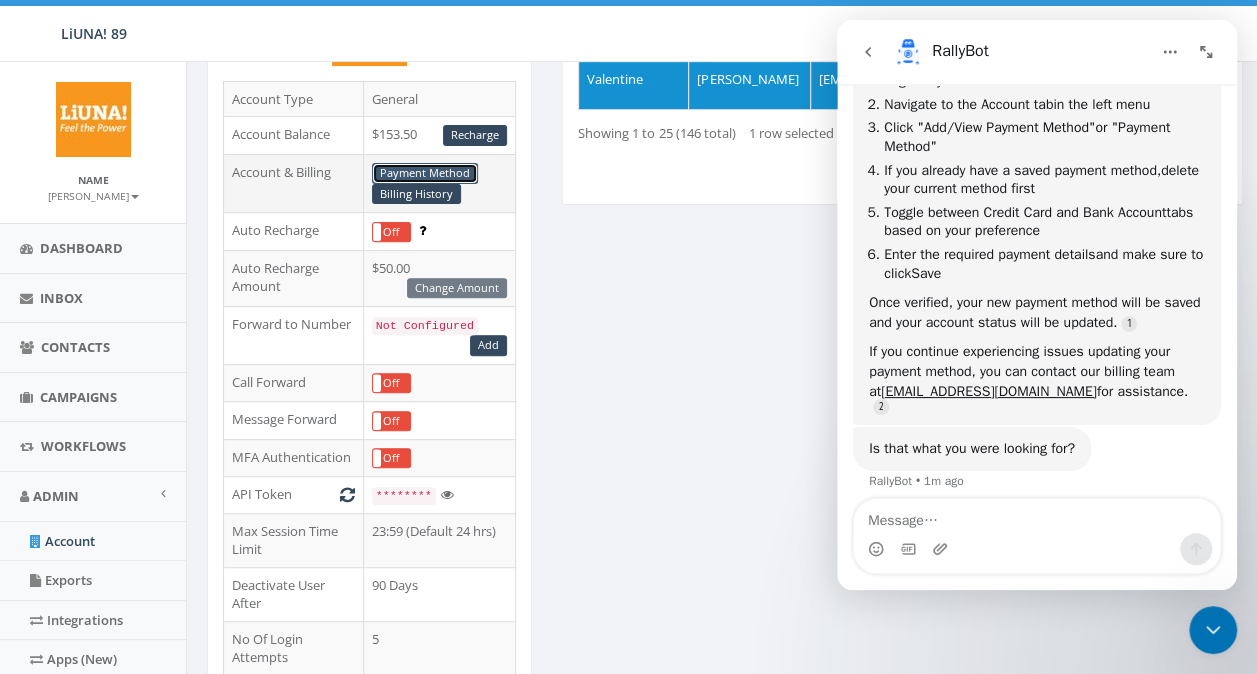 click on "Payment Method" at bounding box center (425, 173) 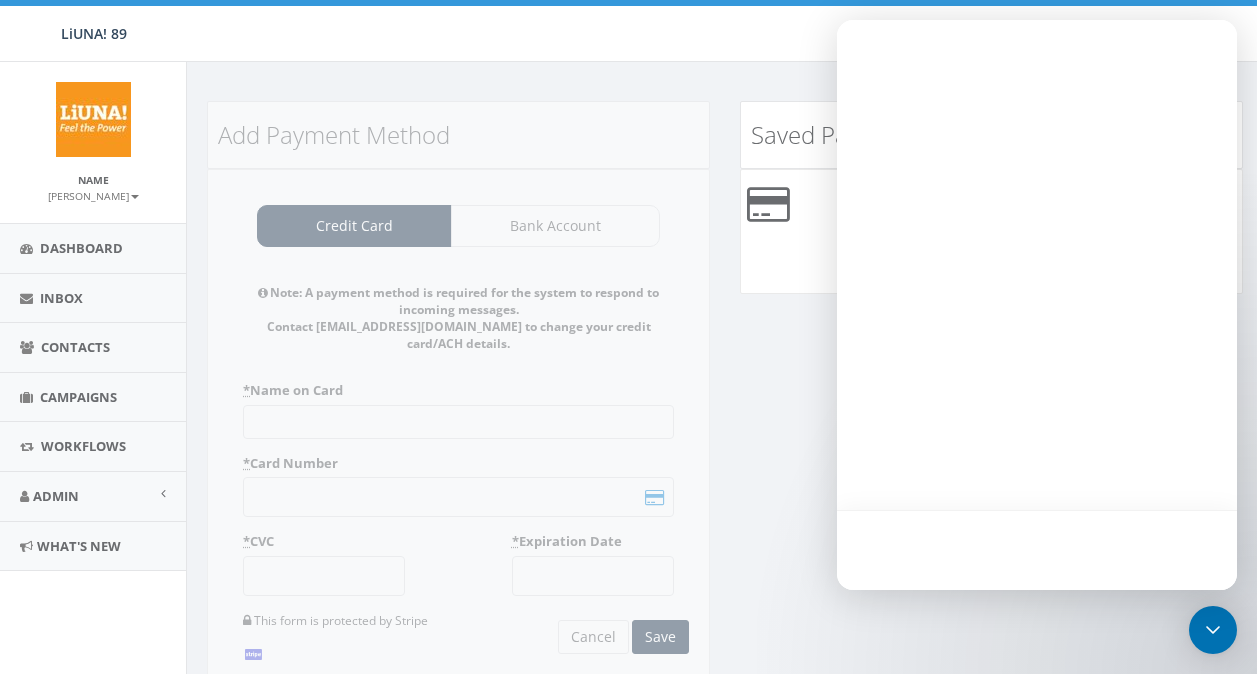 scroll, scrollTop: 0, scrollLeft: 0, axis: both 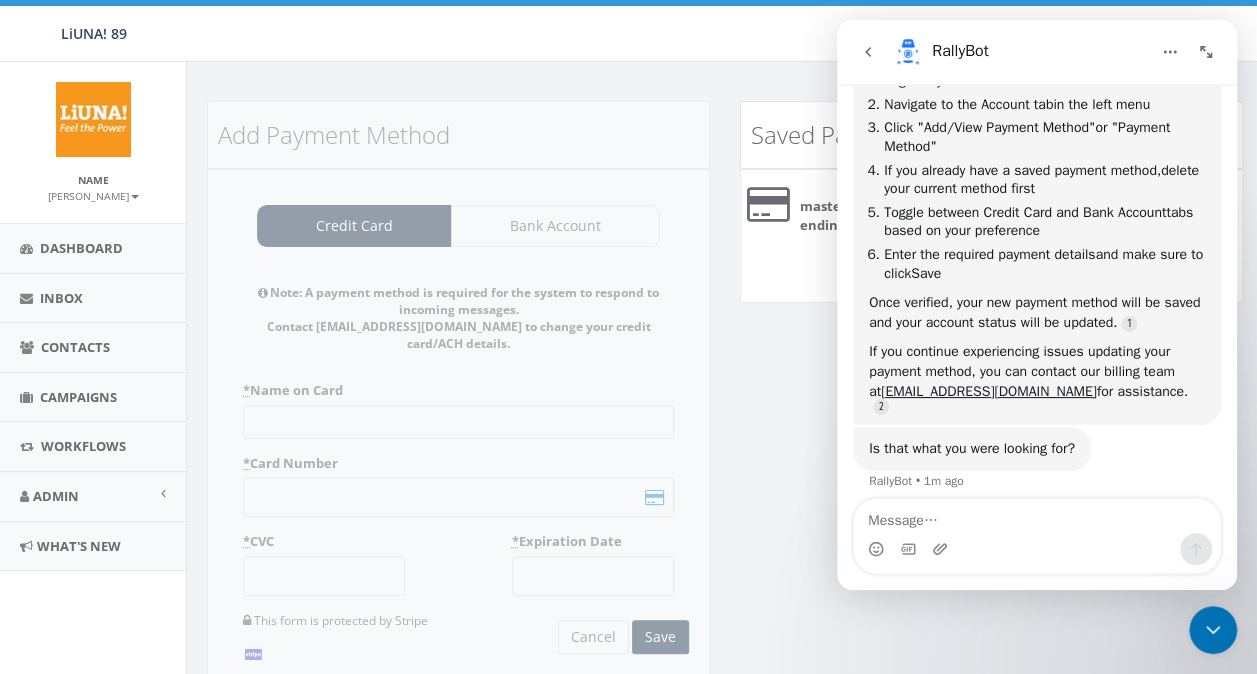click on "Add Payment Method Credit Card Bank Account   Note: A payment method is required for the system to respond to incoming messages.  Contact [EMAIL_ADDRESS][DOMAIN_NAME] to change your credit card/ACH details. *  Name on Card  *  Card Number *  CVC *  Expiration Date                                           This form is protected by Stripe Cancel   Save   Note: A payment method is required for the system to respond to incoming messages.  Contact [EMAIL_ADDRESS][DOMAIN_NAME] to change your credit card/ACH details. *  Bank Name *  Account Type Individual Company *  Account Number Only numbers are allowed and must be at least 12 digits long. *  Routing Number Only numbers are allowed and must be 9 digits long.   This form is protected by Stripe Cancel   Save" at bounding box center [458, 413] 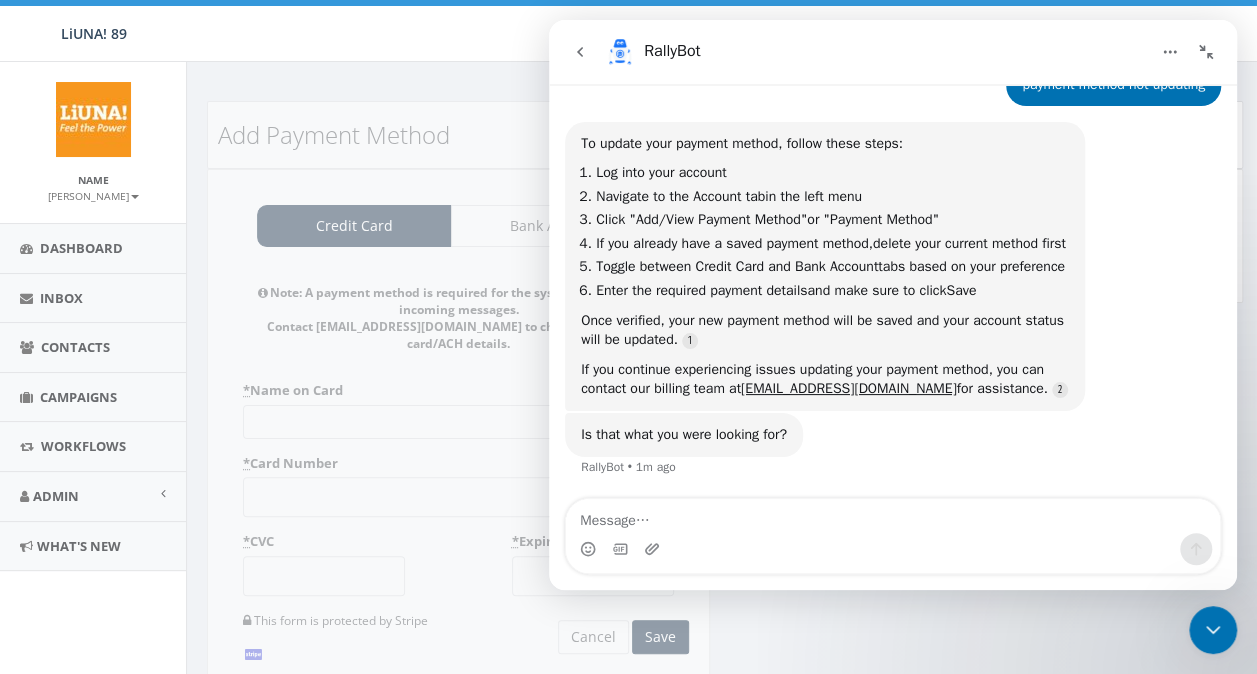 click 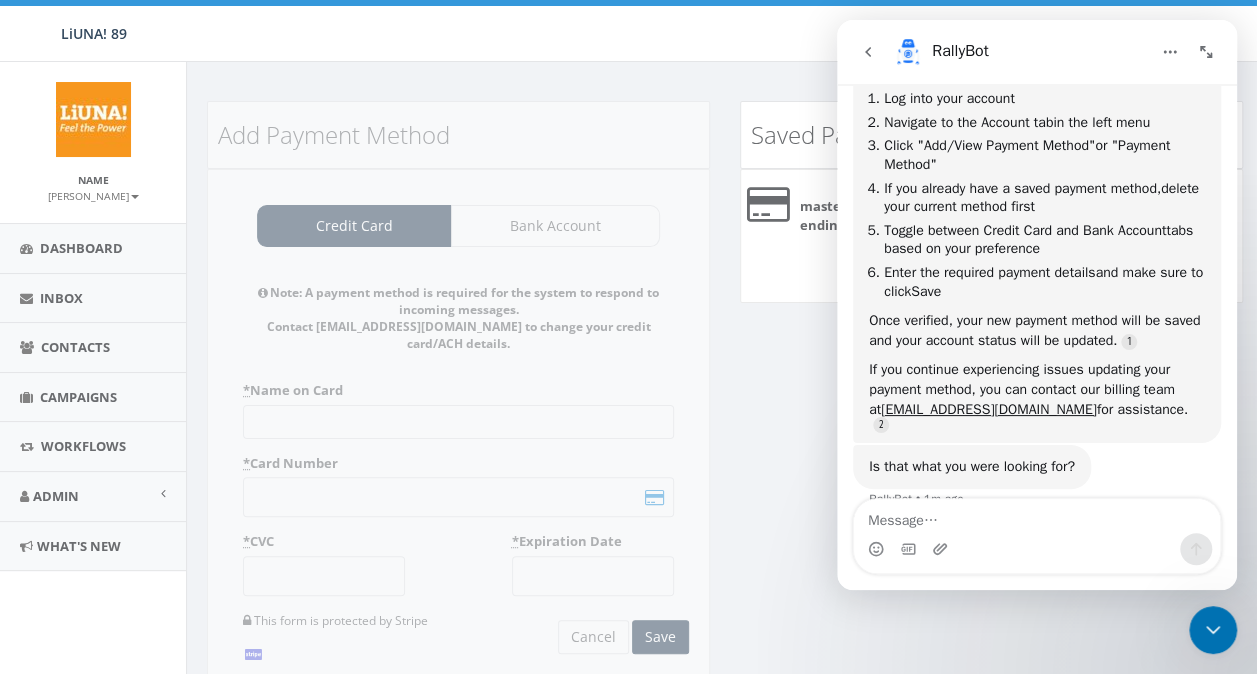 scroll, scrollTop: 302, scrollLeft: 0, axis: vertical 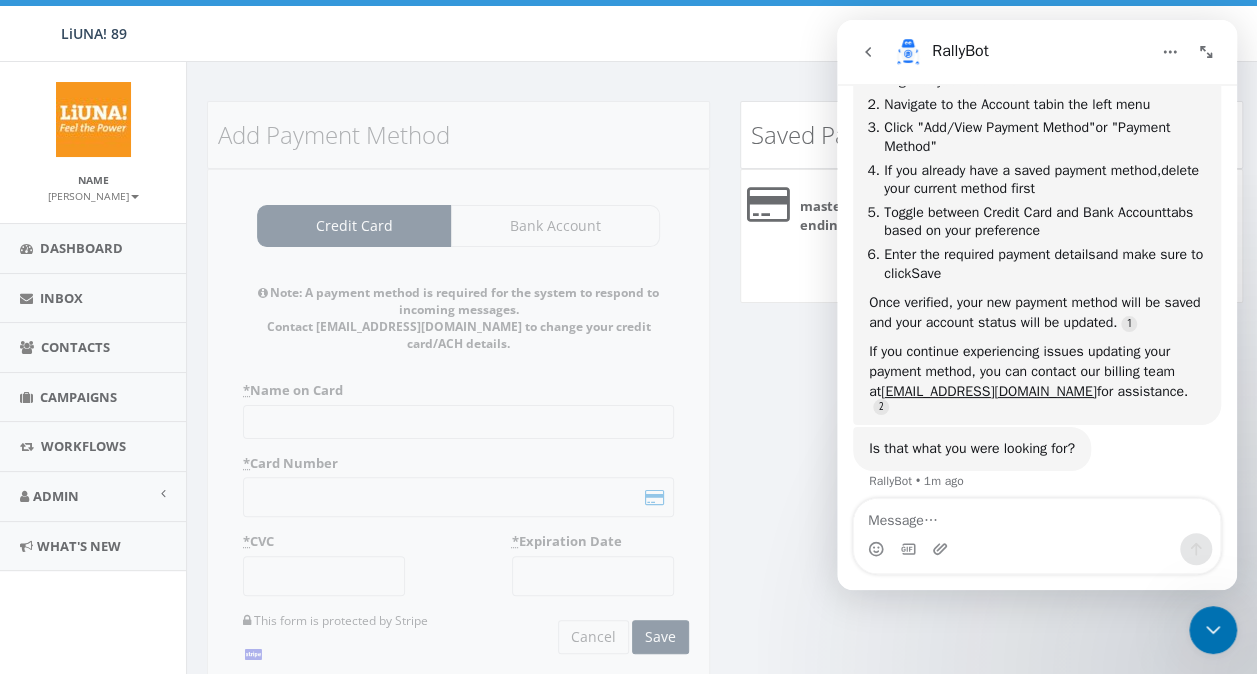 click at bounding box center [1213, 630] 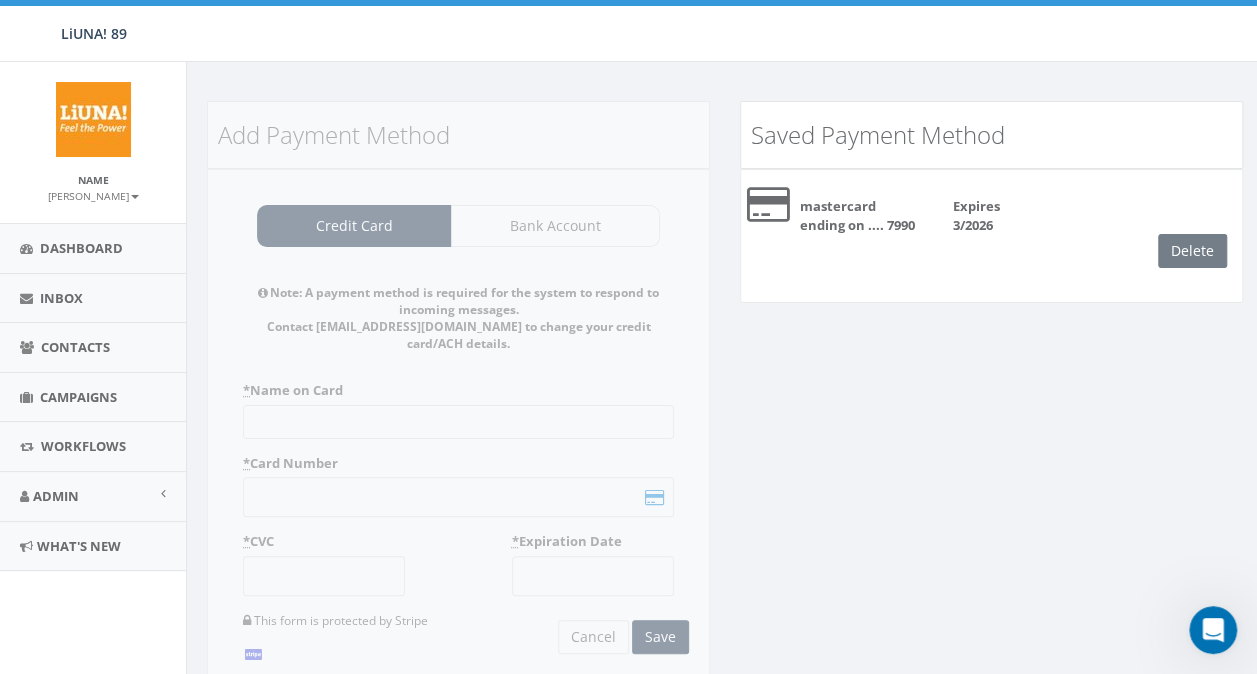 scroll, scrollTop: 0, scrollLeft: 0, axis: both 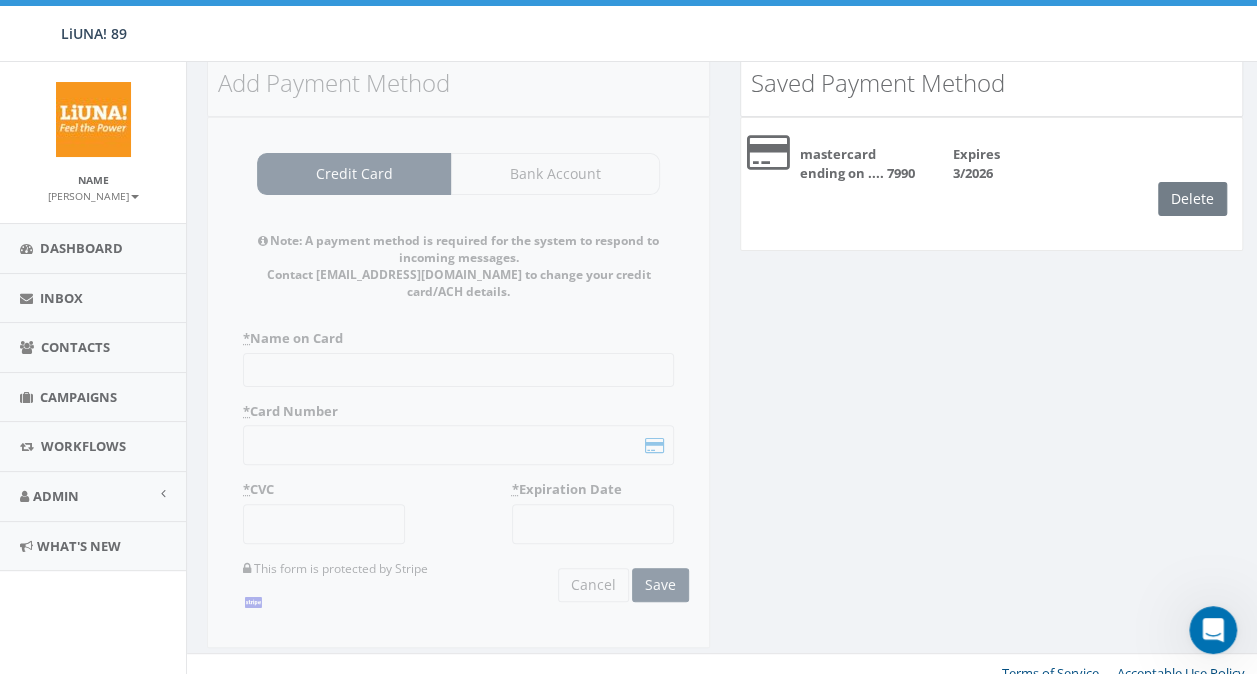 click on "Delete" at bounding box center (1200, 199) 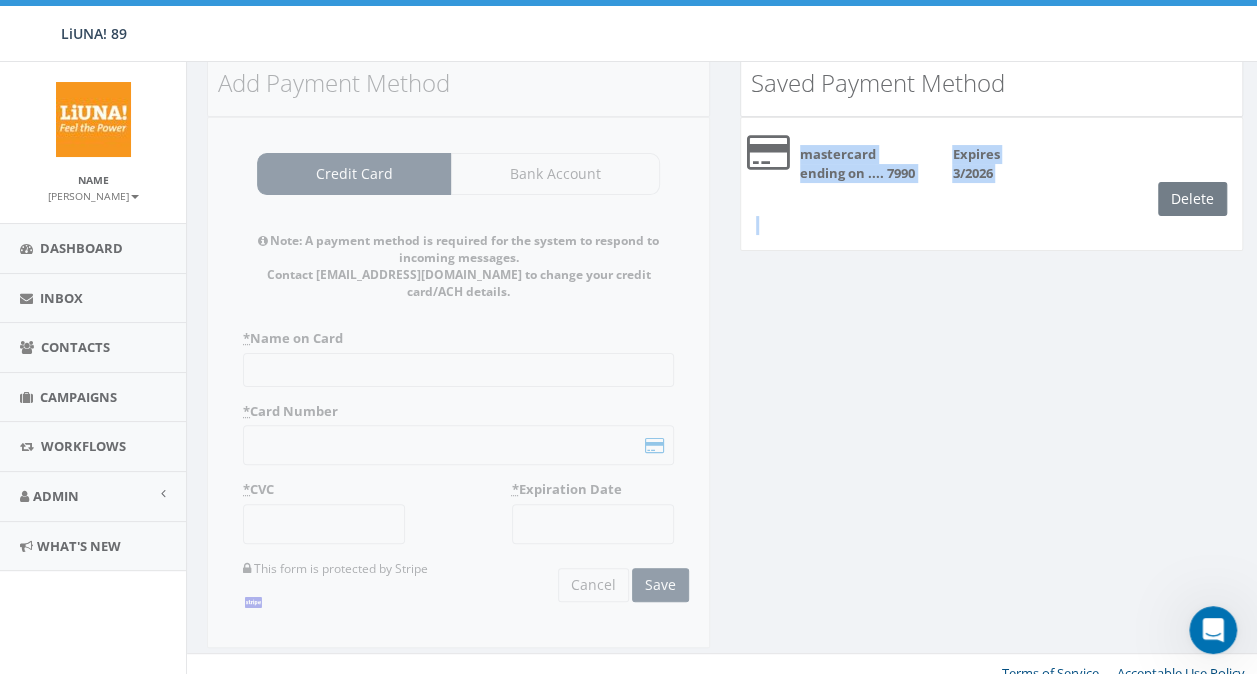 click on "Delete" at bounding box center (1200, 199) 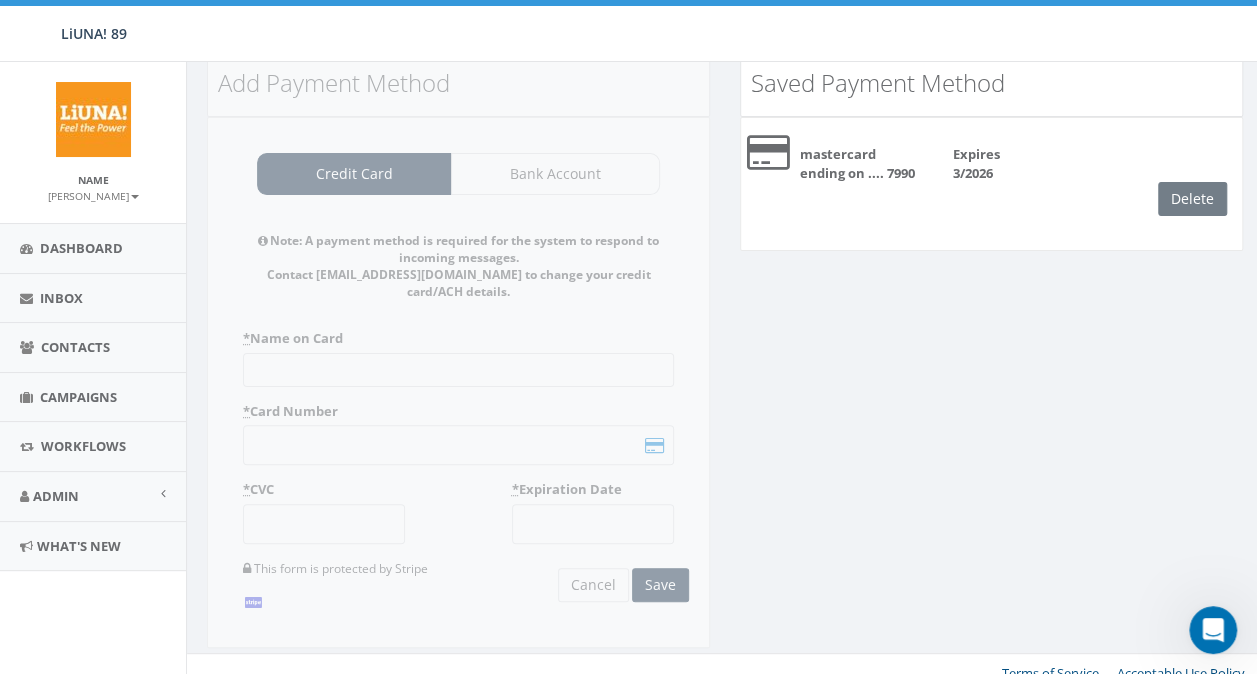 click on "Delete" at bounding box center [1200, 199] 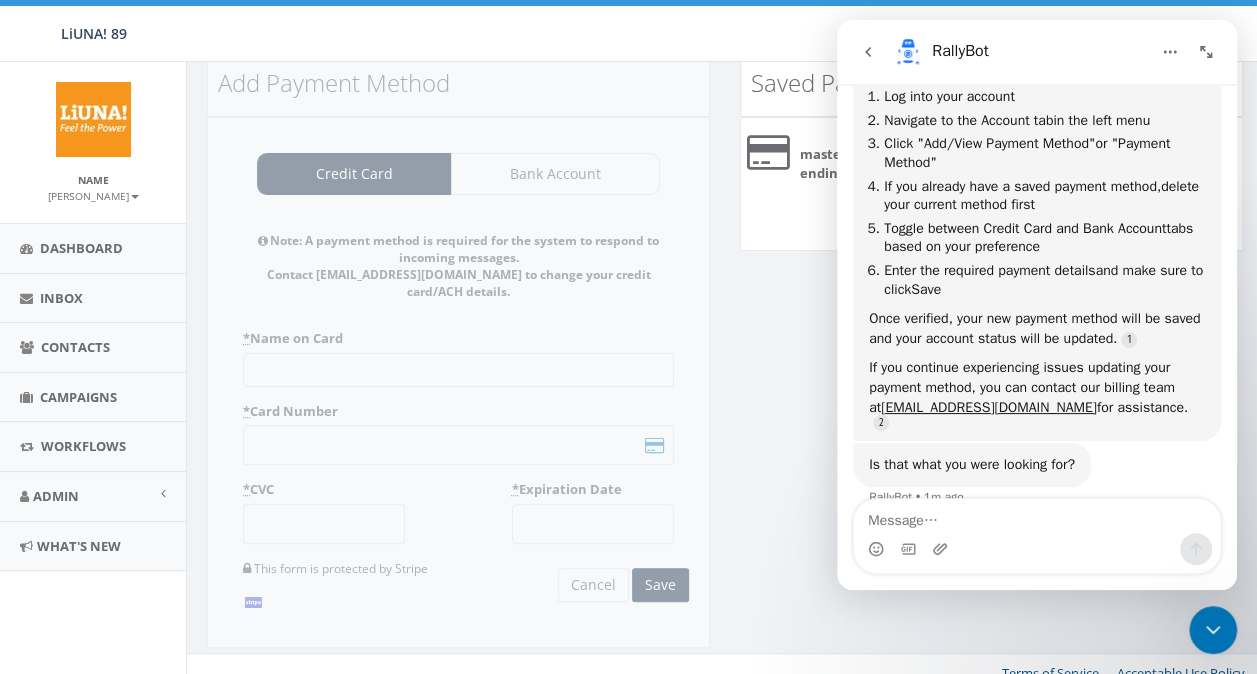 scroll, scrollTop: 302, scrollLeft: 0, axis: vertical 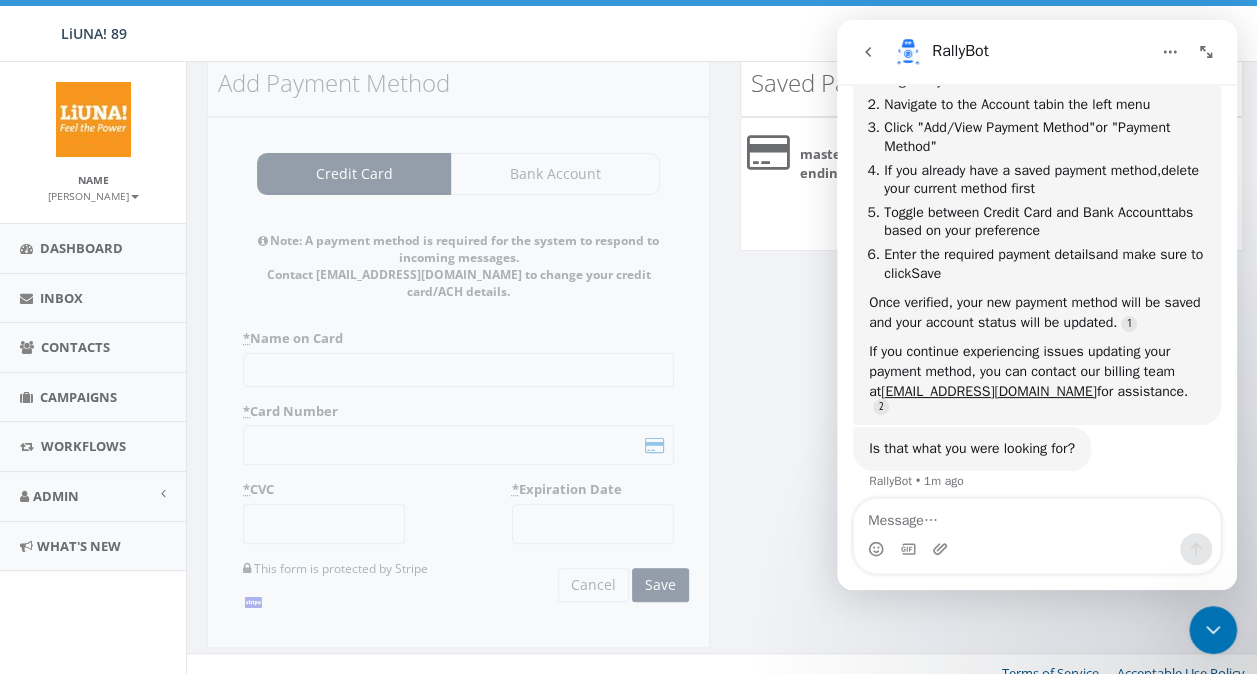 click at bounding box center (1037, 516) 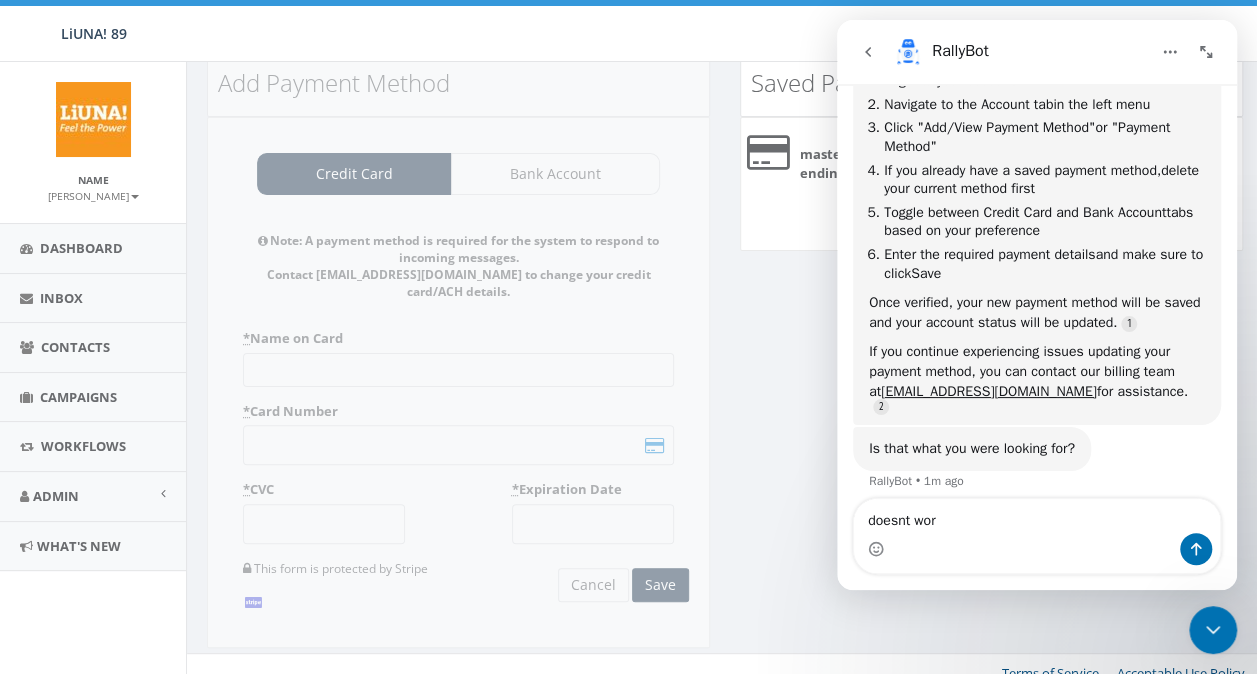 type on "doesnt work" 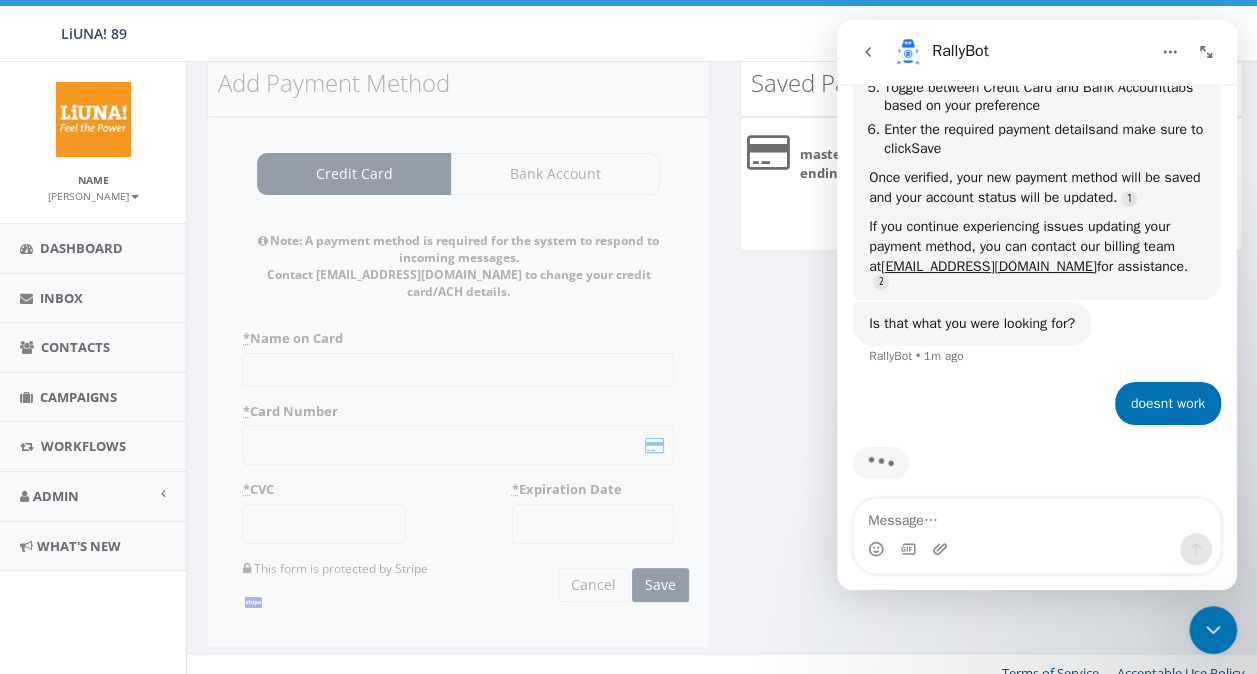 scroll, scrollTop: 432, scrollLeft: 0, axis: vertical 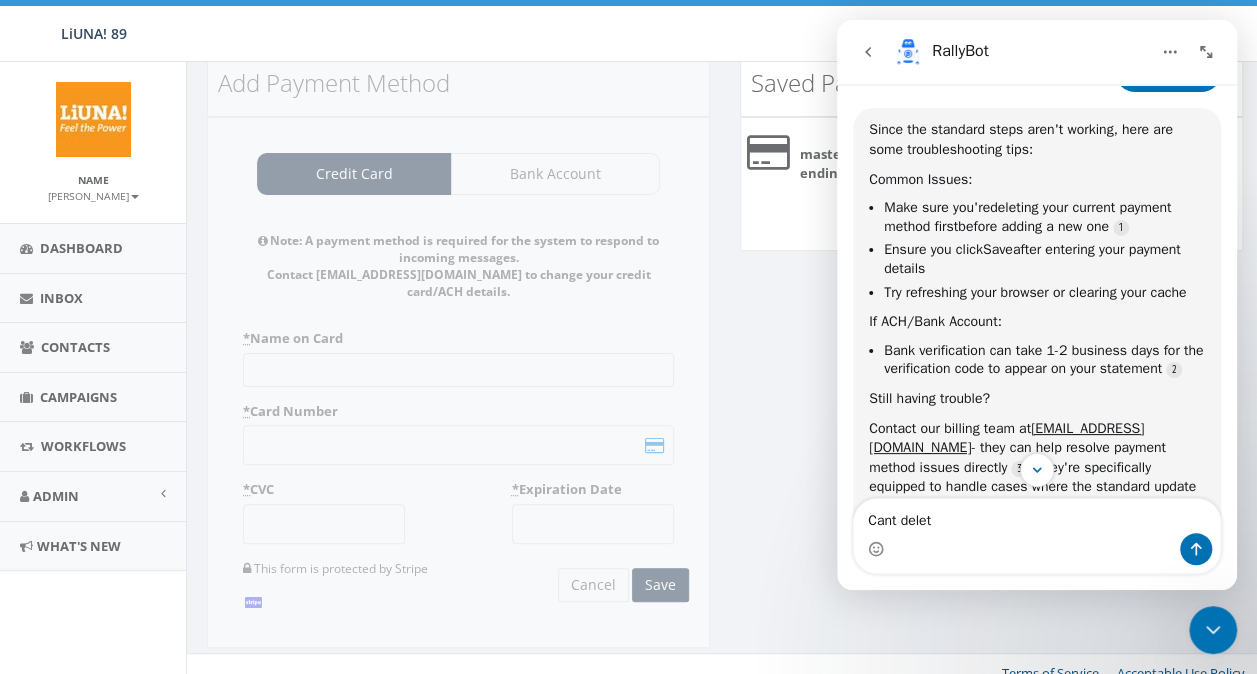 type on "Cant delete" 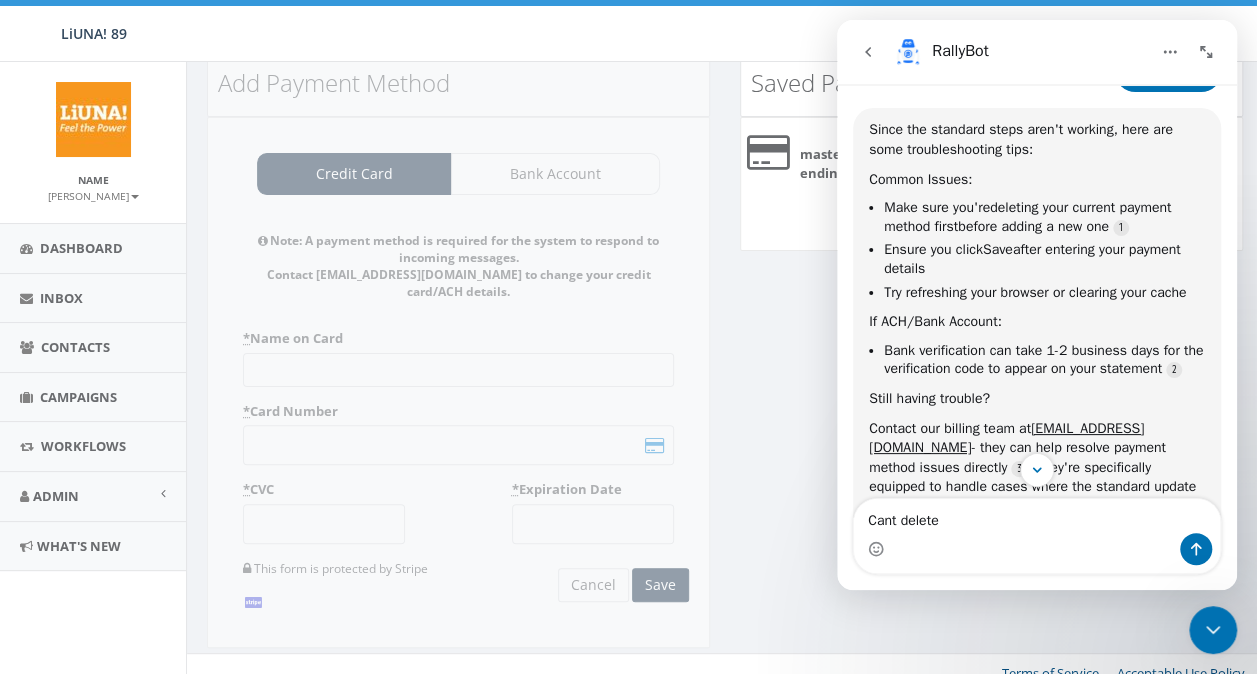 type 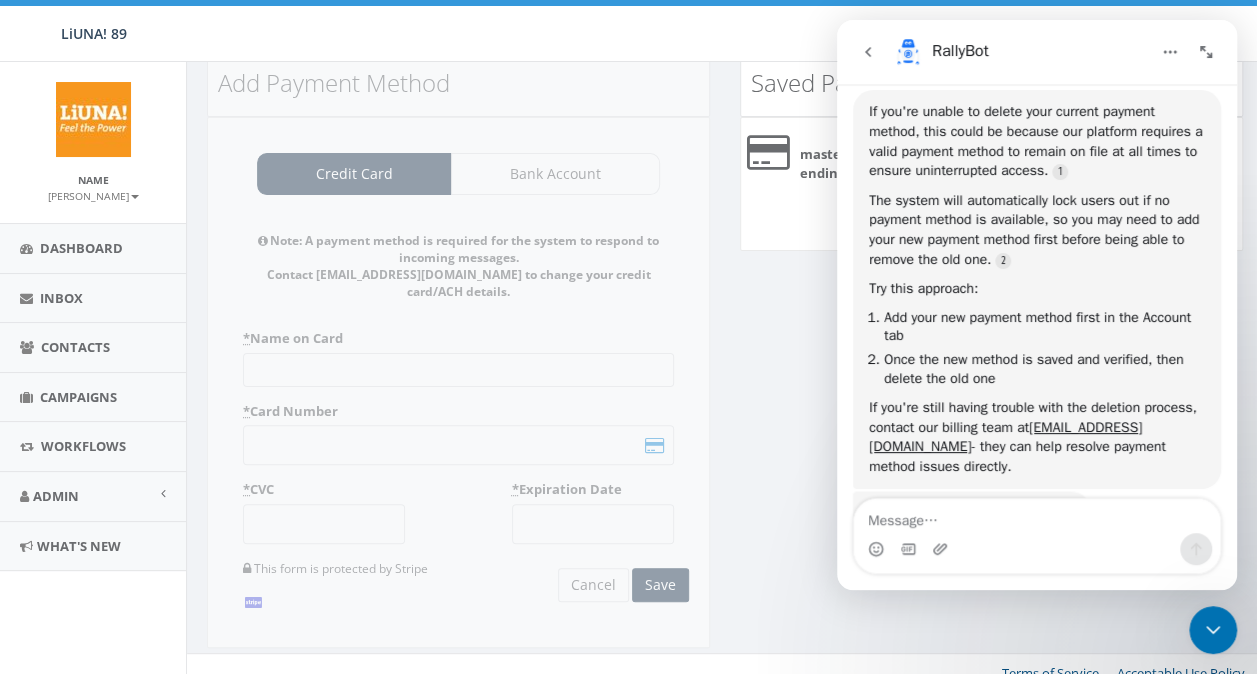 scroll, scrollTop: 1302, scrollLeft: 0, axis: vertical 